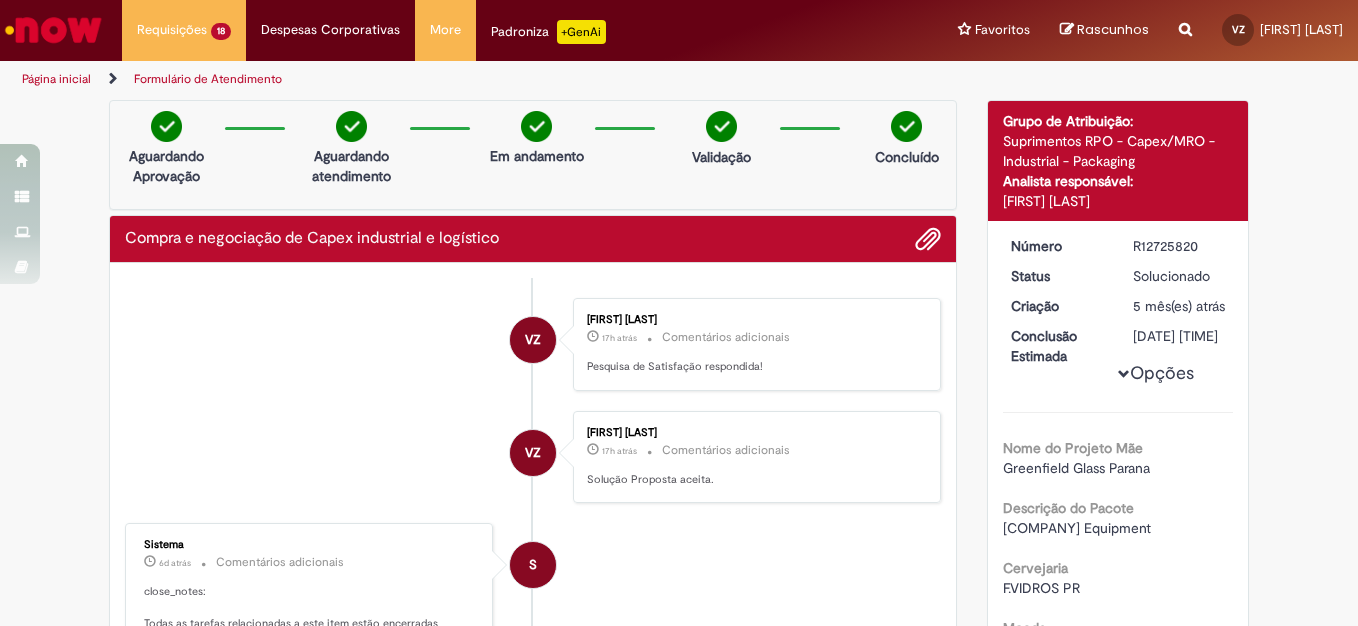click at bounding box center [53, 30] 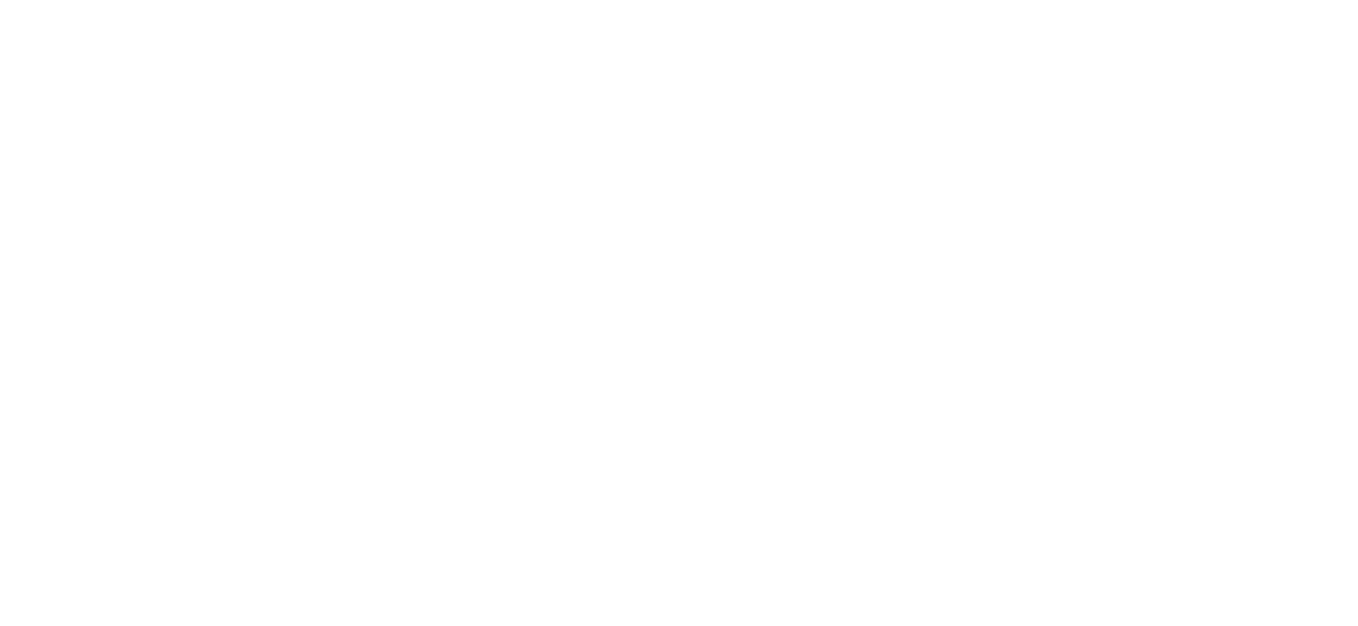 scroll, scrollTop: 0, scrollLeft: 0, axis: both 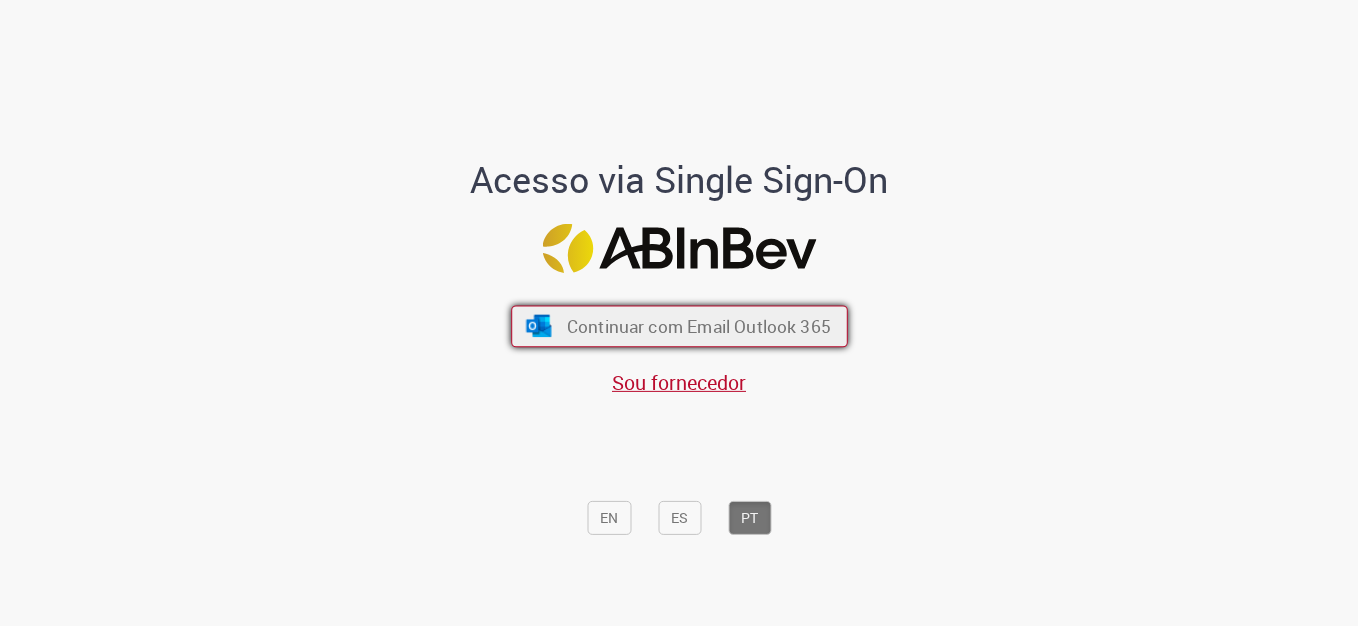 click on "Continuar com Email Outlook 365" at bounding box center [698, 326] 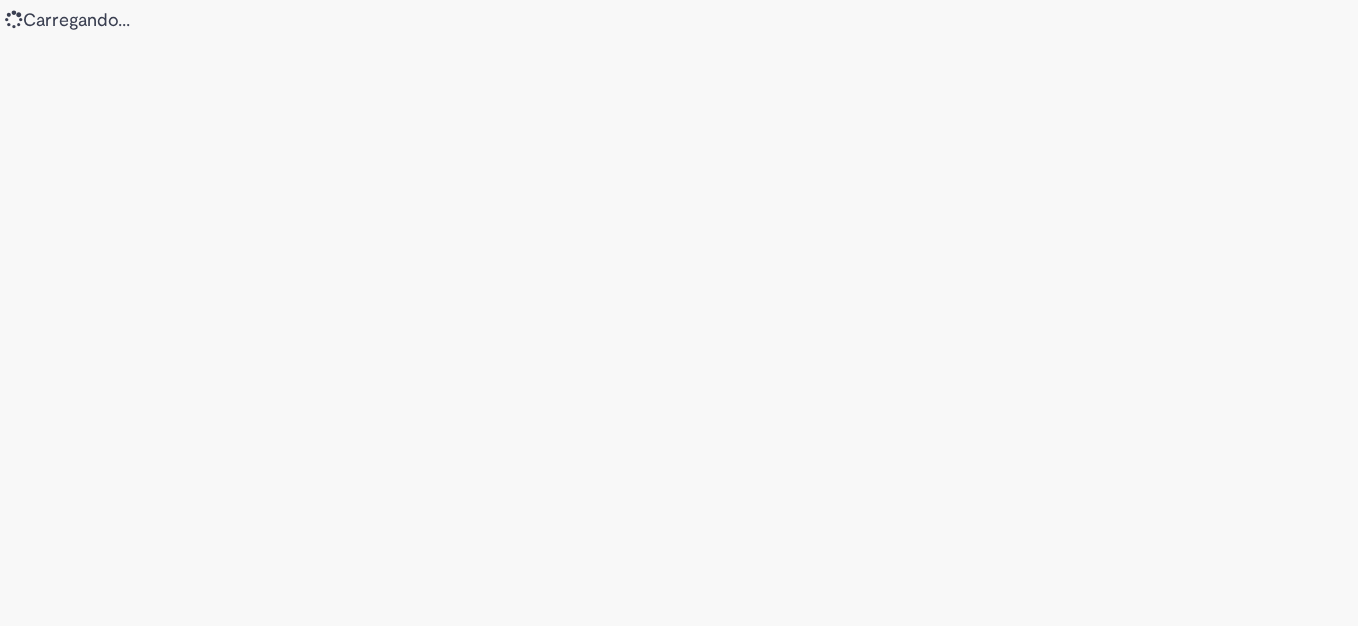scroll, scrollTop: 0, scrollLeft: 0, axis: both 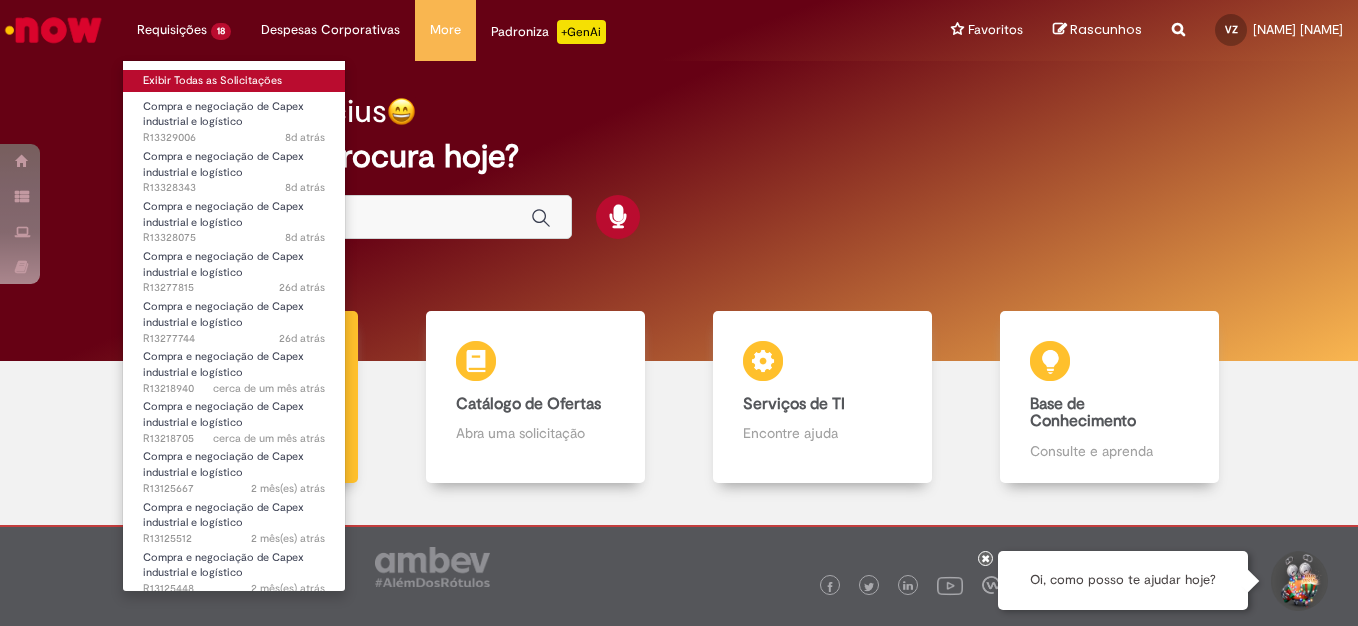 click on "Exibir Todas as Solicitações" at bounding box center (234, 81) 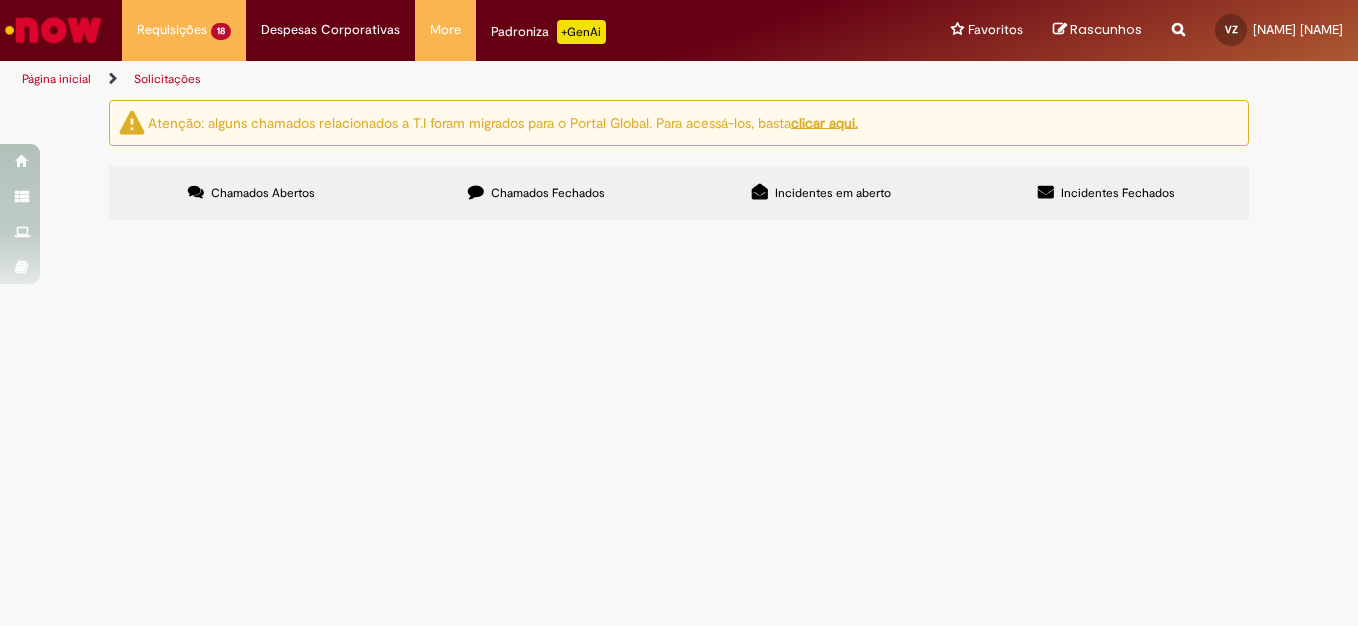 click at bounding box center (53, 30) 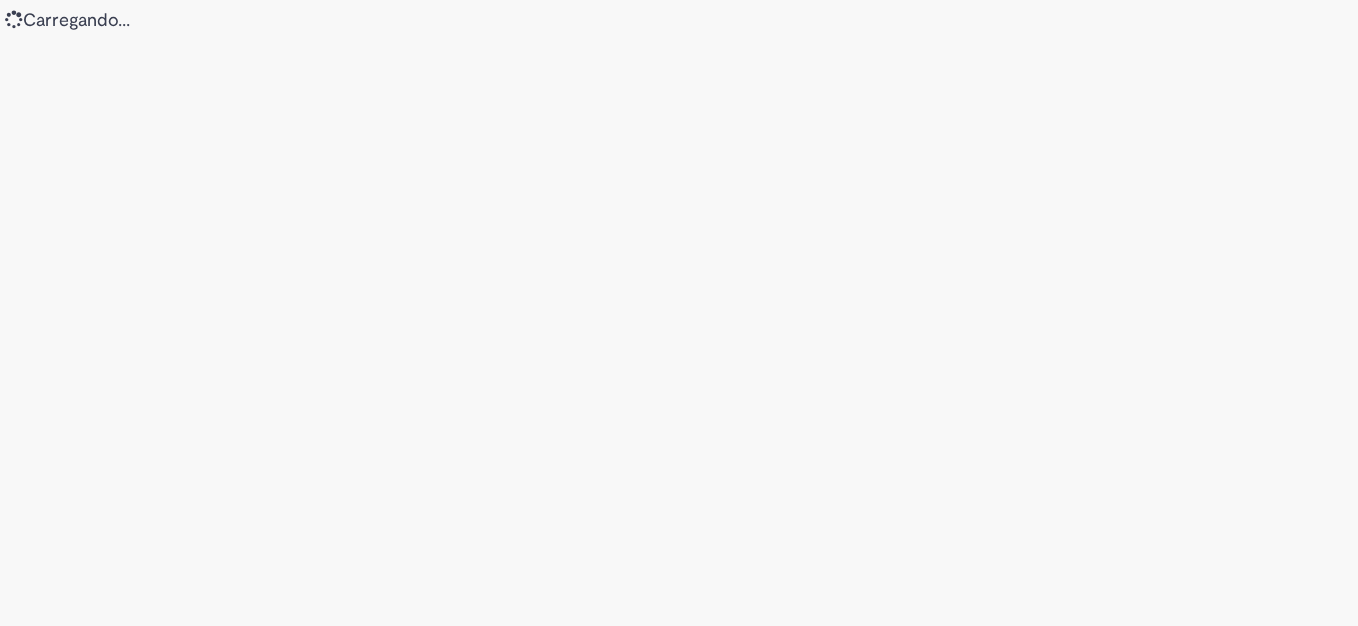 scroll, scrollTop: 0, scrollLeft: 0, axis: both 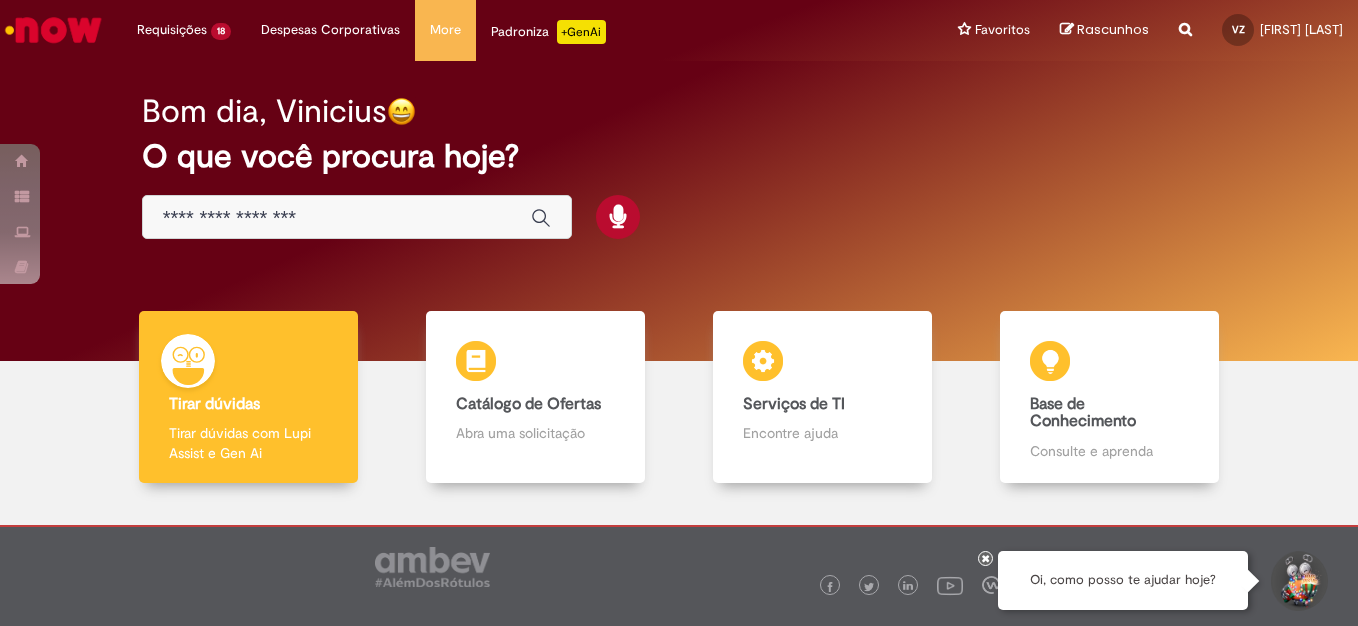 click at bounding box center (337, 218) 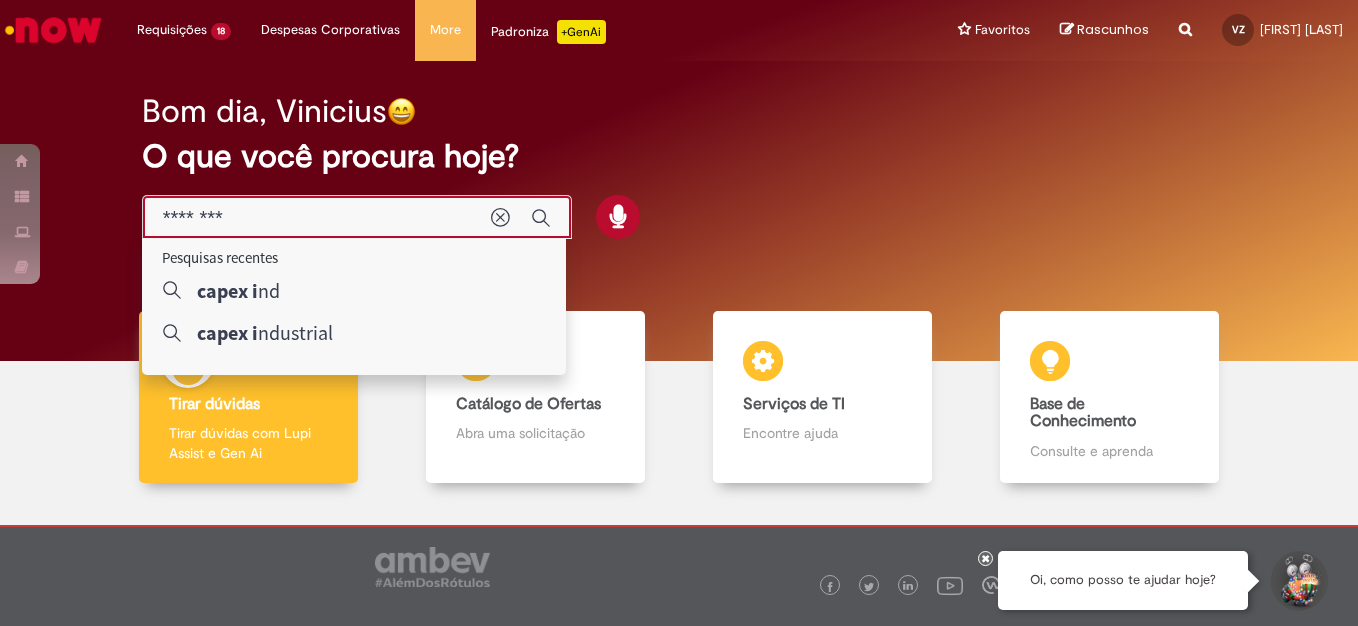 type on "*********" 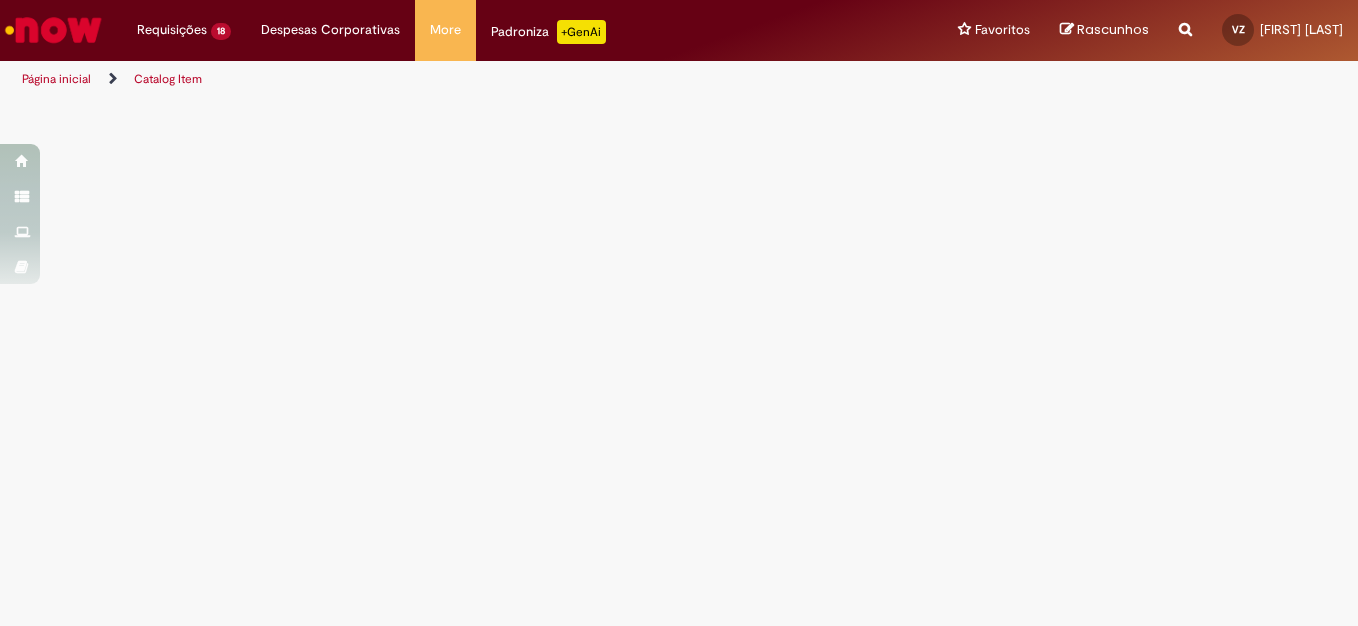 select on "***" 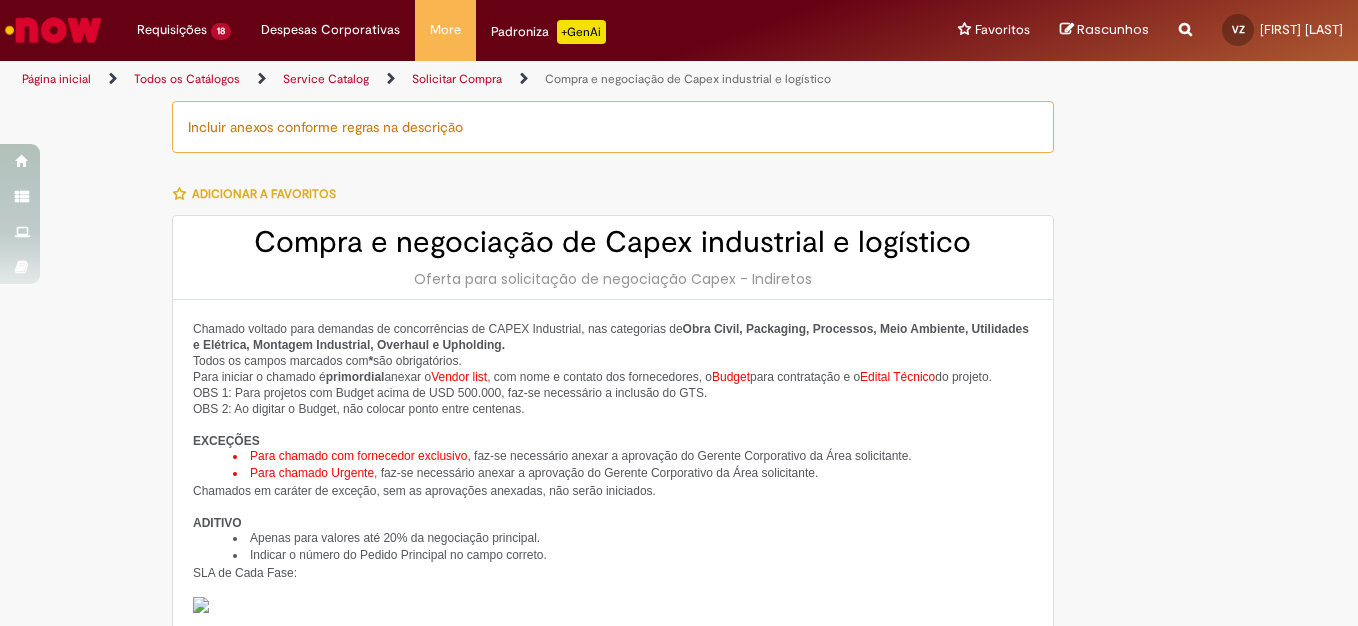 type on "**********" 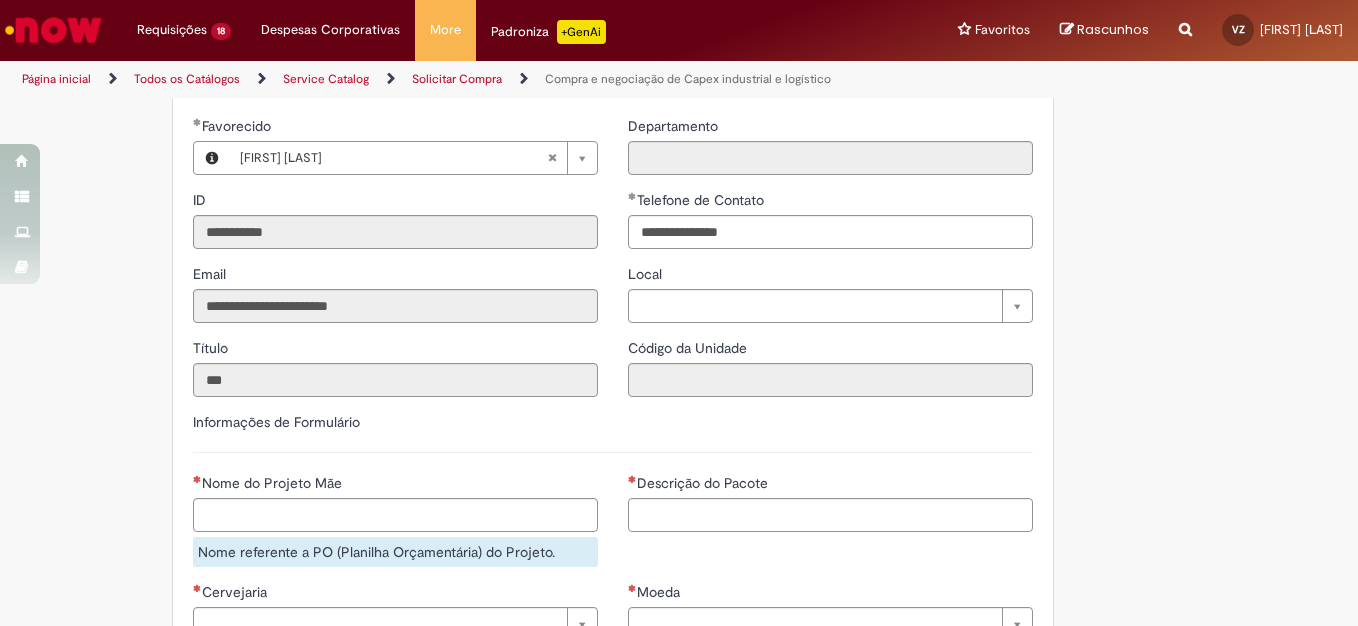 scroll, scrollTop: 771, scrollLeft: 0, axis: vertical 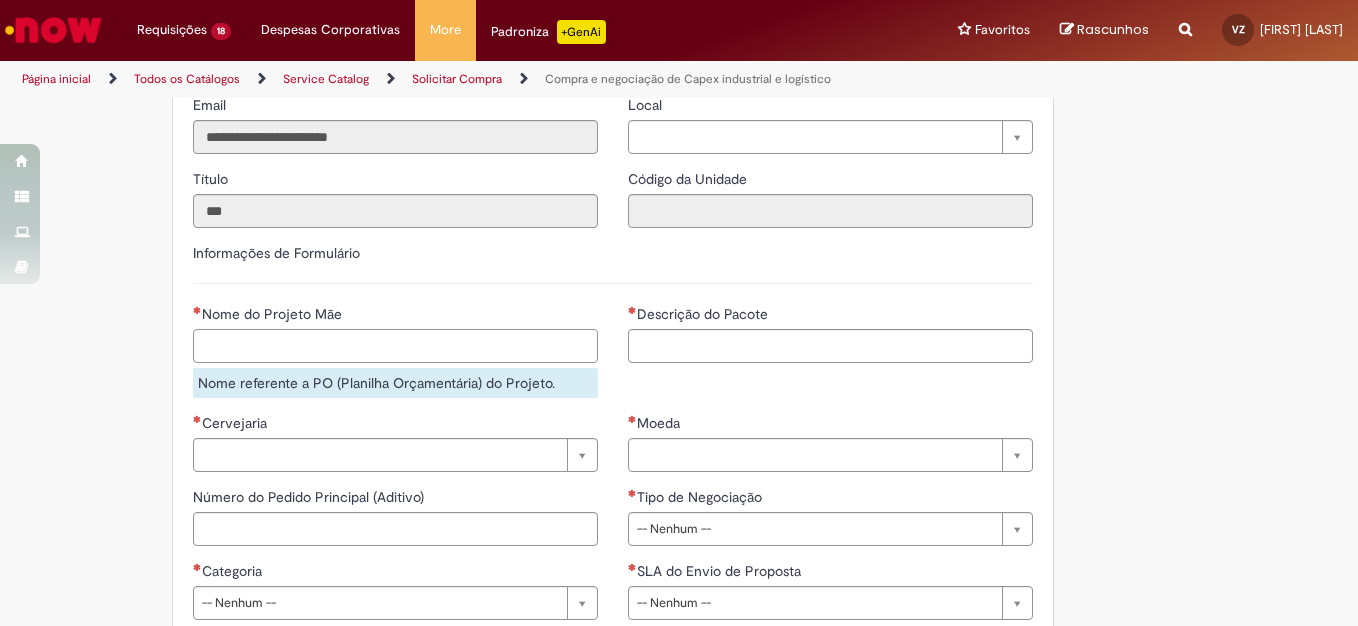 click on "Nome do Projeto Mãe" at bounding box center [395, 346] 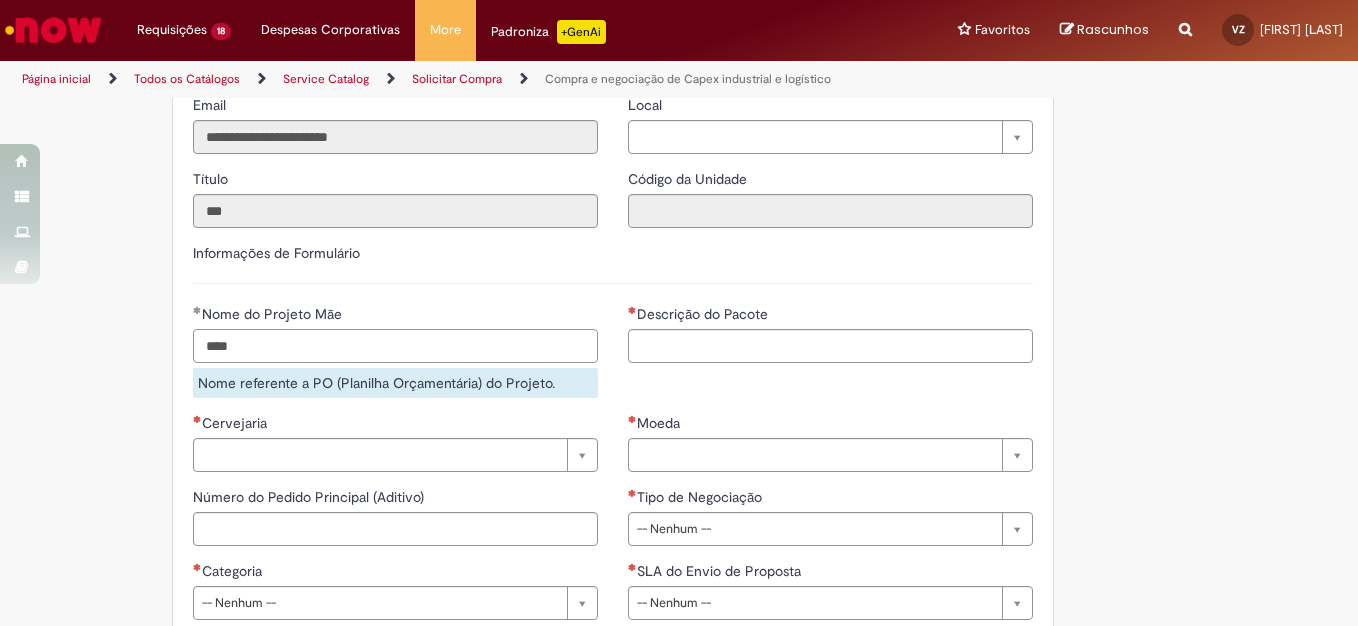 type on "**********" 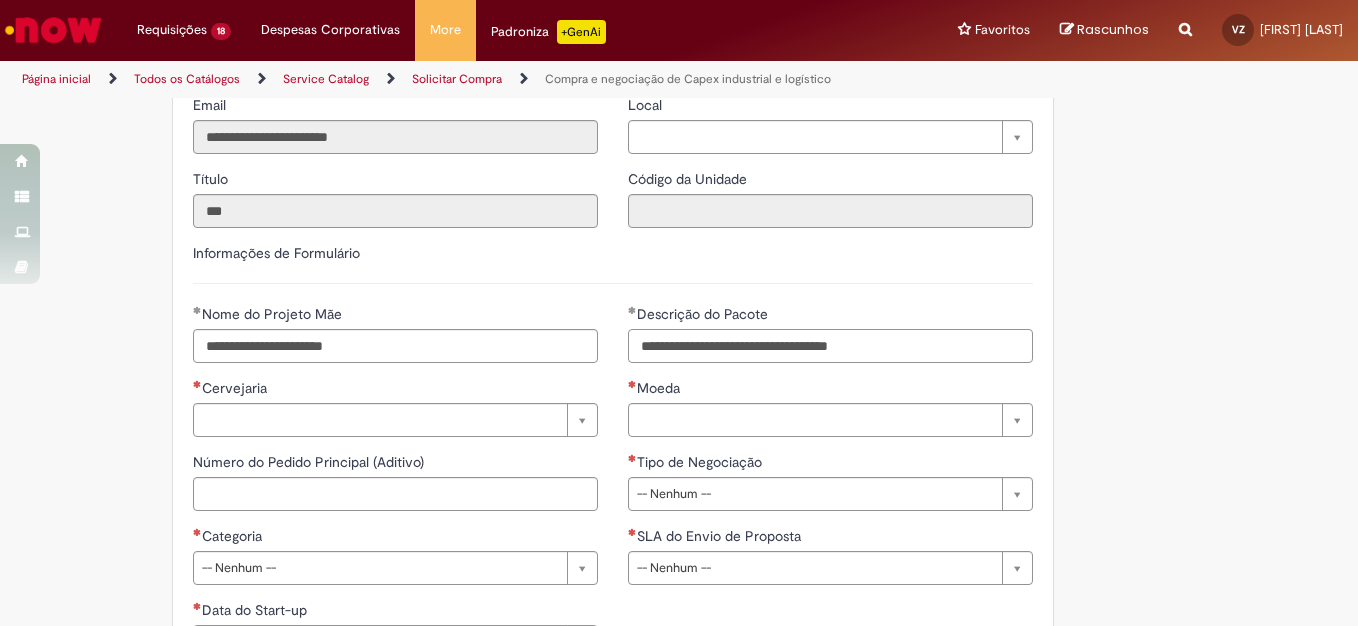 type on "**********" 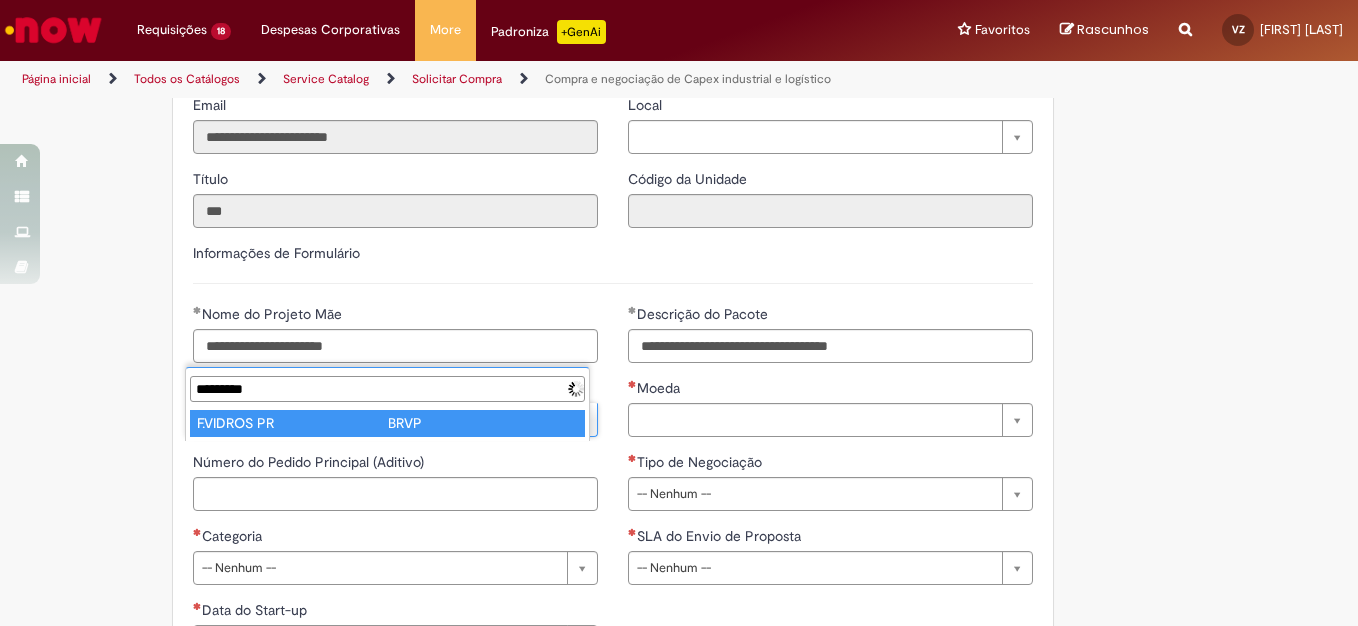 type on "*********" 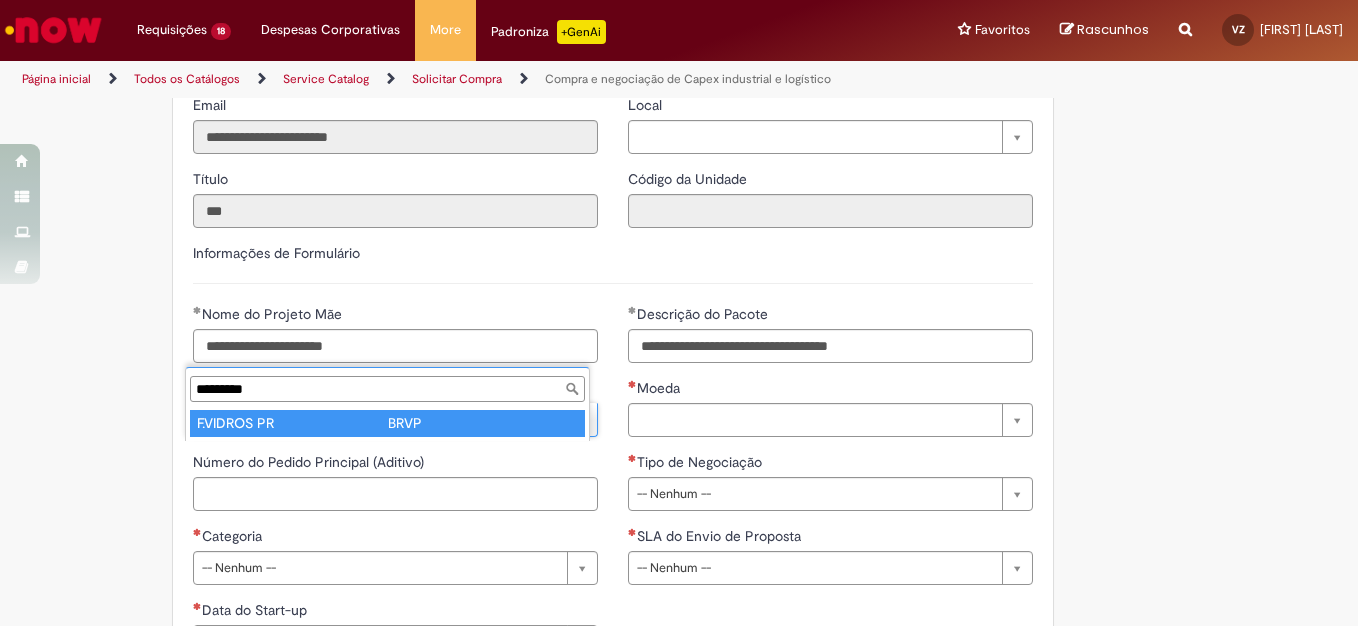 type on "**********" 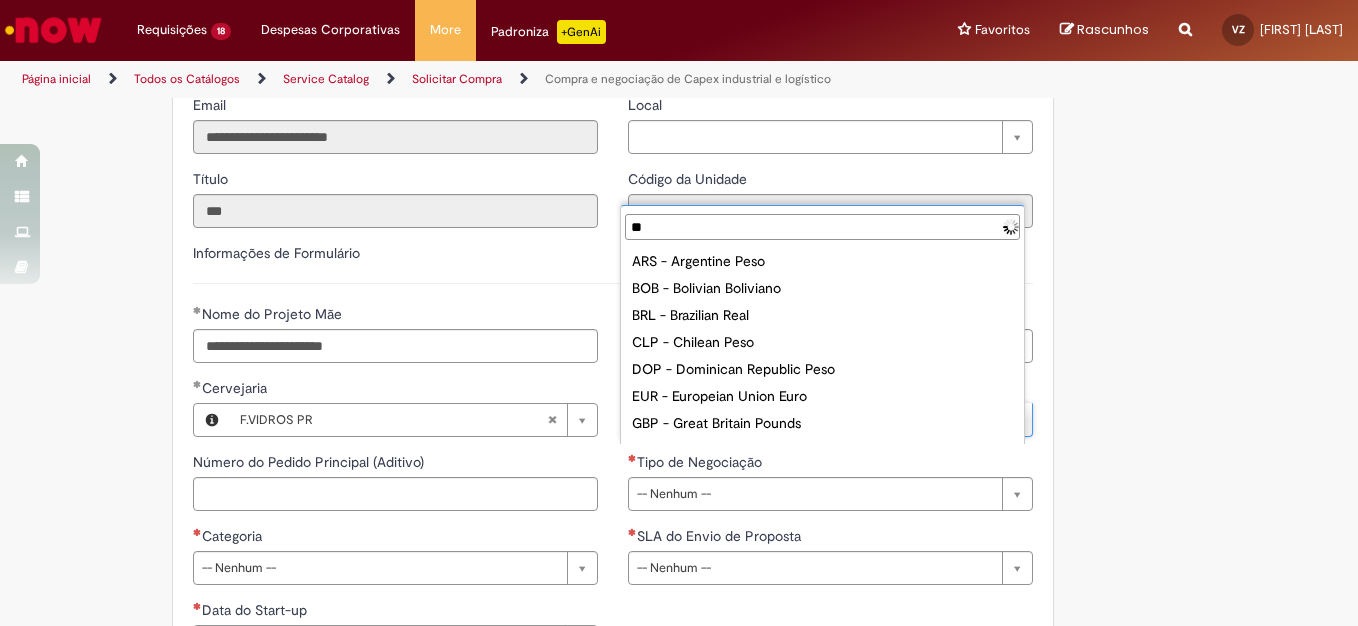 type on "***" 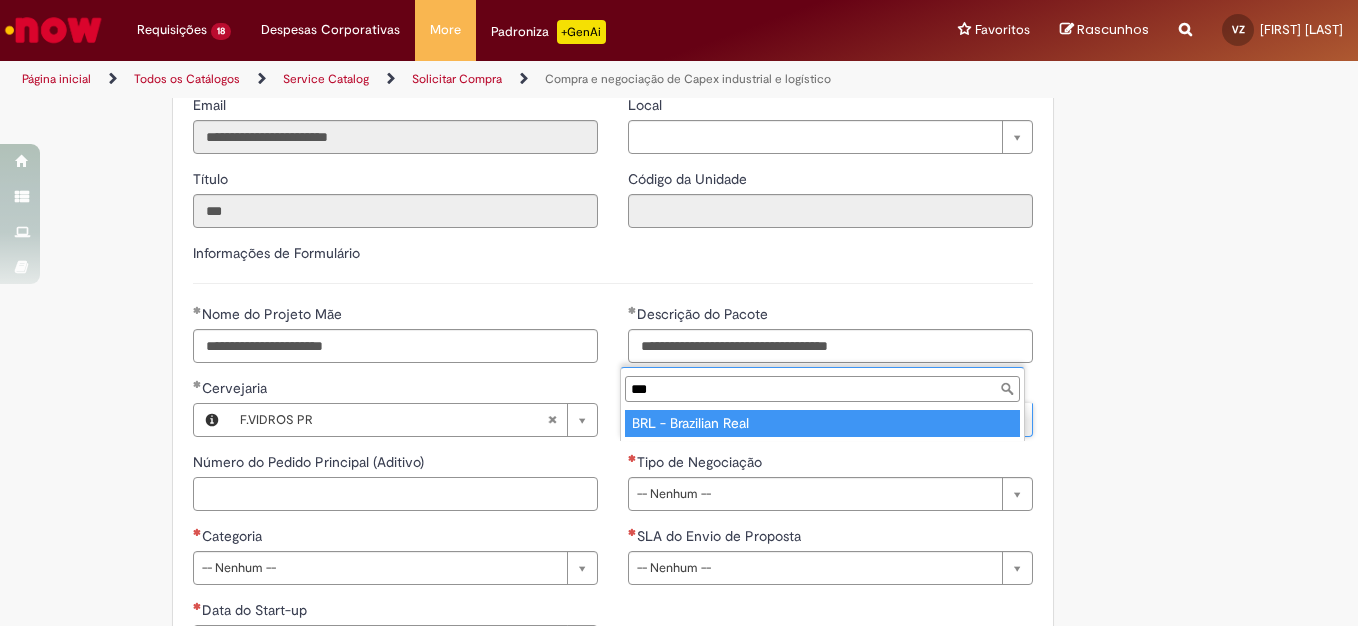 type on "**********" 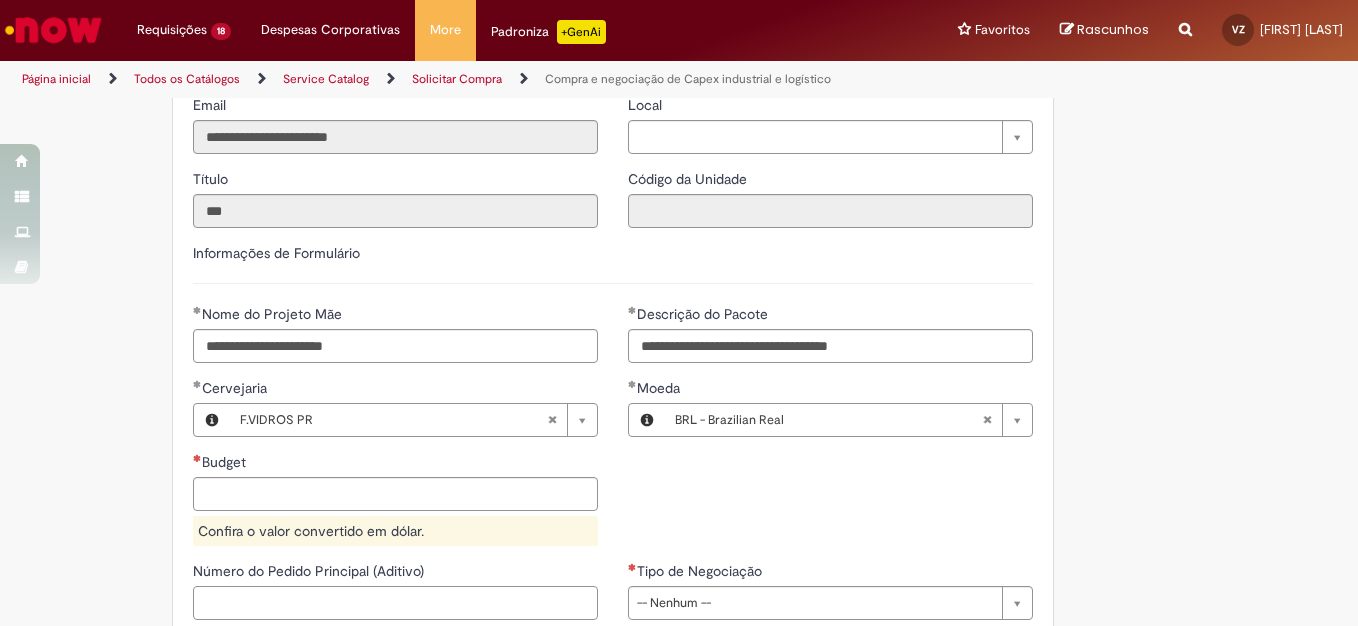 scroll, scrollTop: 802, scrollLeft: 0, axis: vertical 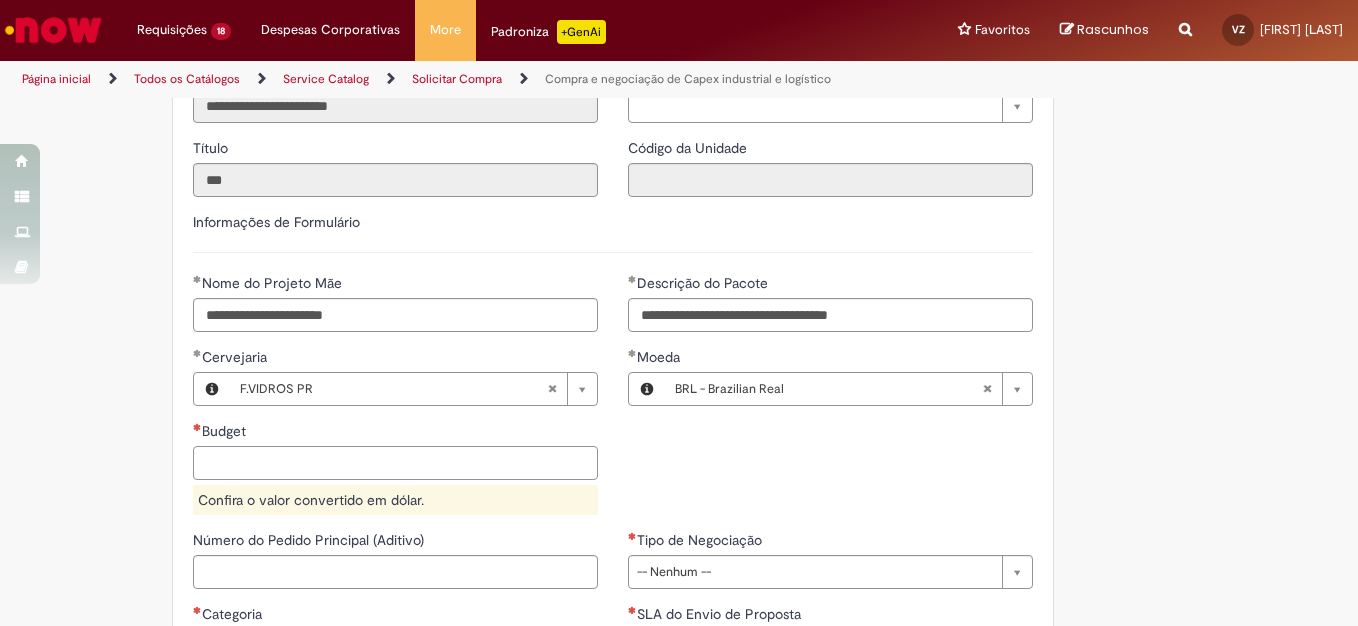 click on "Budget" at bounding box center (395, 463) 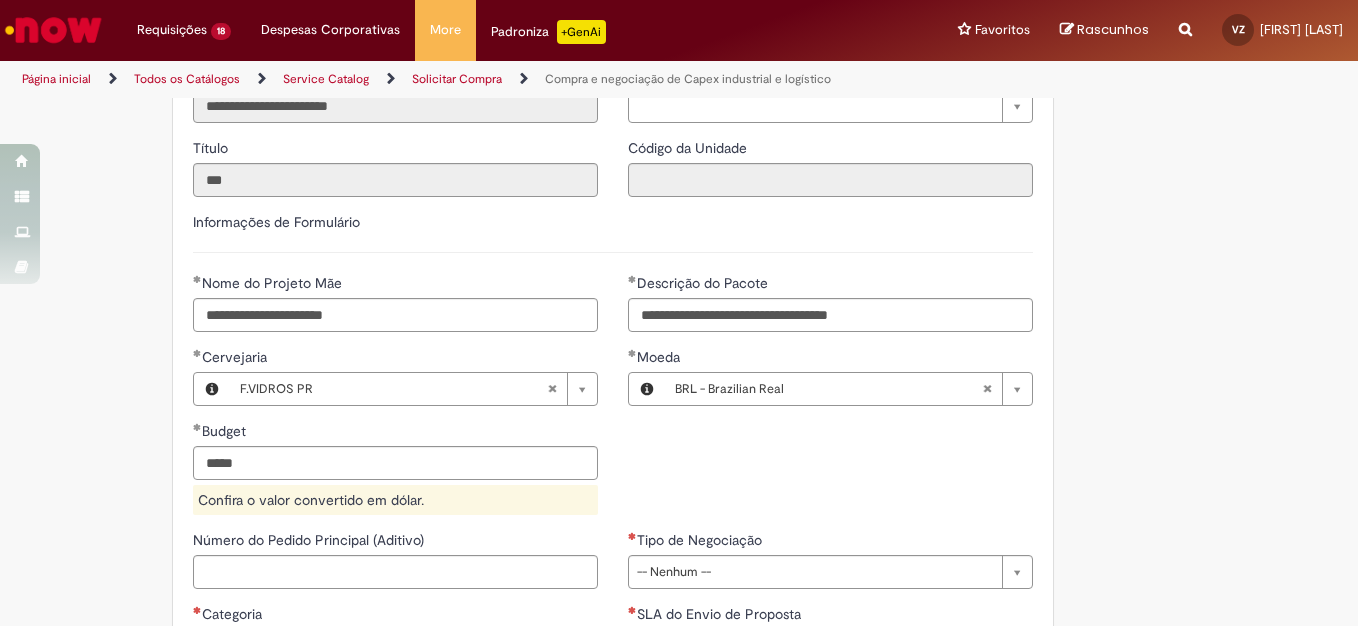 click on "Tire dúvidas com LupiAssist    +GenAI
Oi! Eu sou LupiAssist, uma Inteligência Artificial Generativa em constante aprendizado   Meu conteúdo é monitorado para trazer uma melhor experiência
Dúvidas comuns:
Só mais um instante, estou consultando nossas bases de conhecimento  e escrevendo a melhor resposta pra você!
Title
Lorem ipsum dolor sit amet    Fazer uma nova pergunta
Gerei esta resposta utilizando IA Generativa em conjunto com os nossos padrões. Em caso de divergência, os documentos oficiais prevalecerão.
Saiba mais em:
Ou ligue para:
E aí, te ajudei?
Sim, obrigado!" at bounding box center [679, 252] 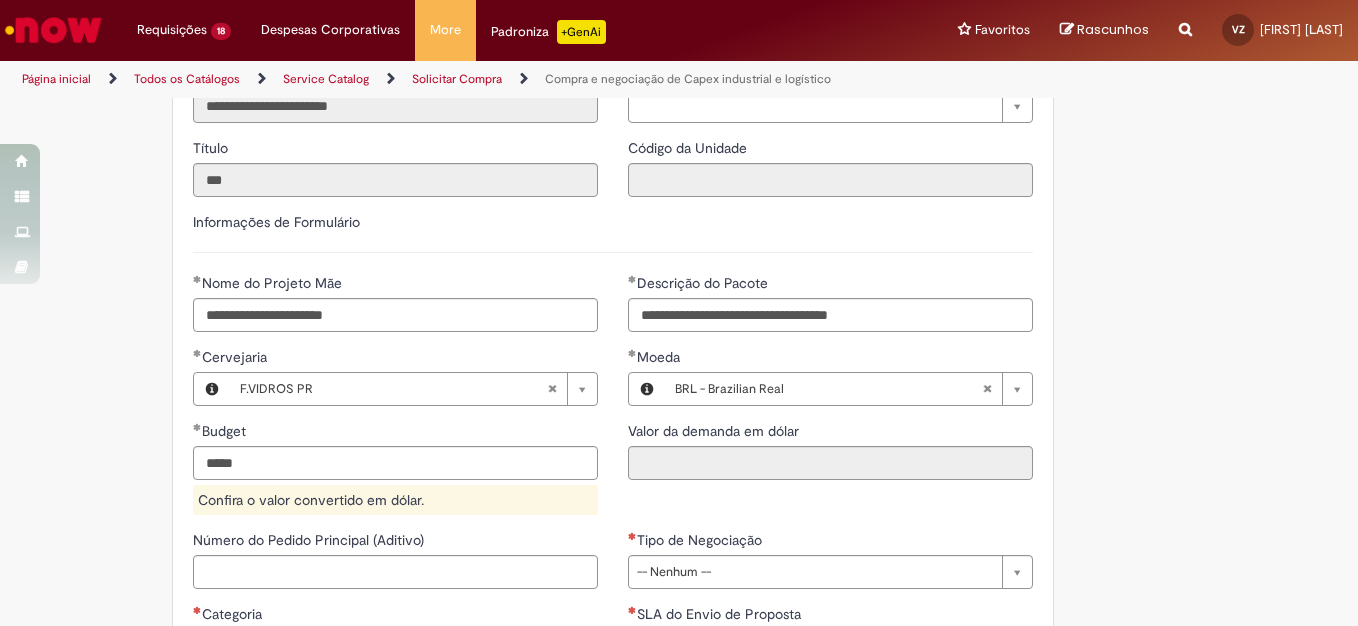 type on "**********" 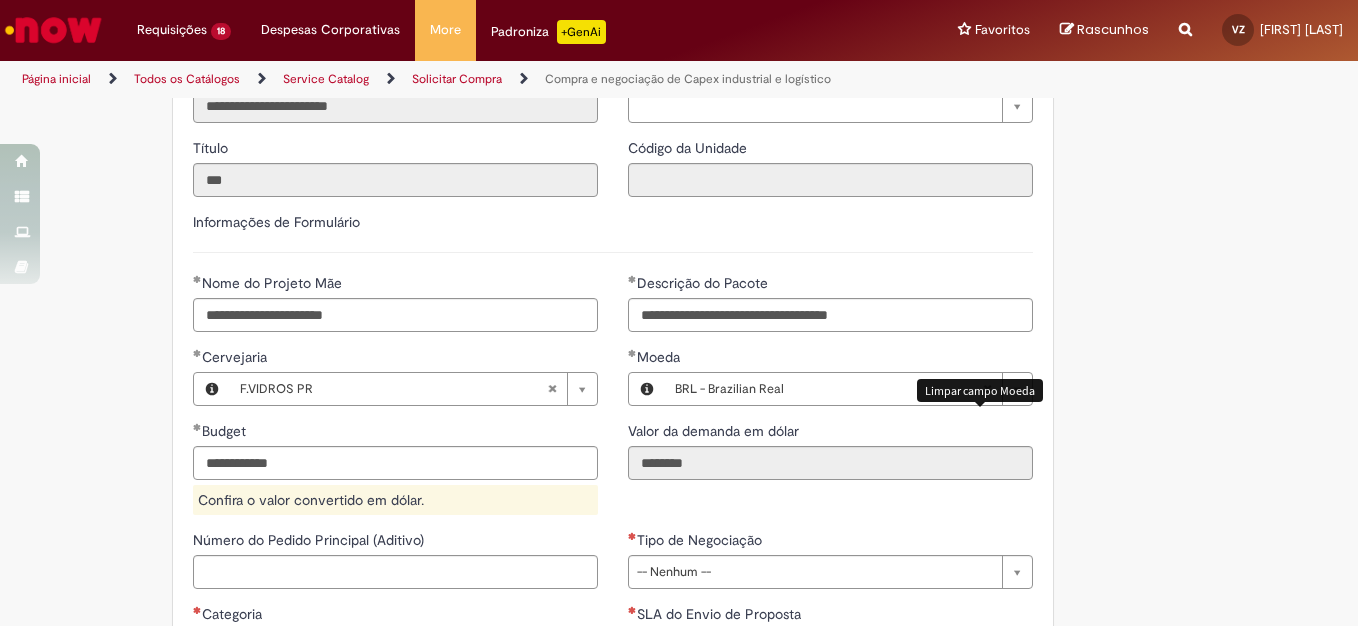 click at bounding box center [987, 389] 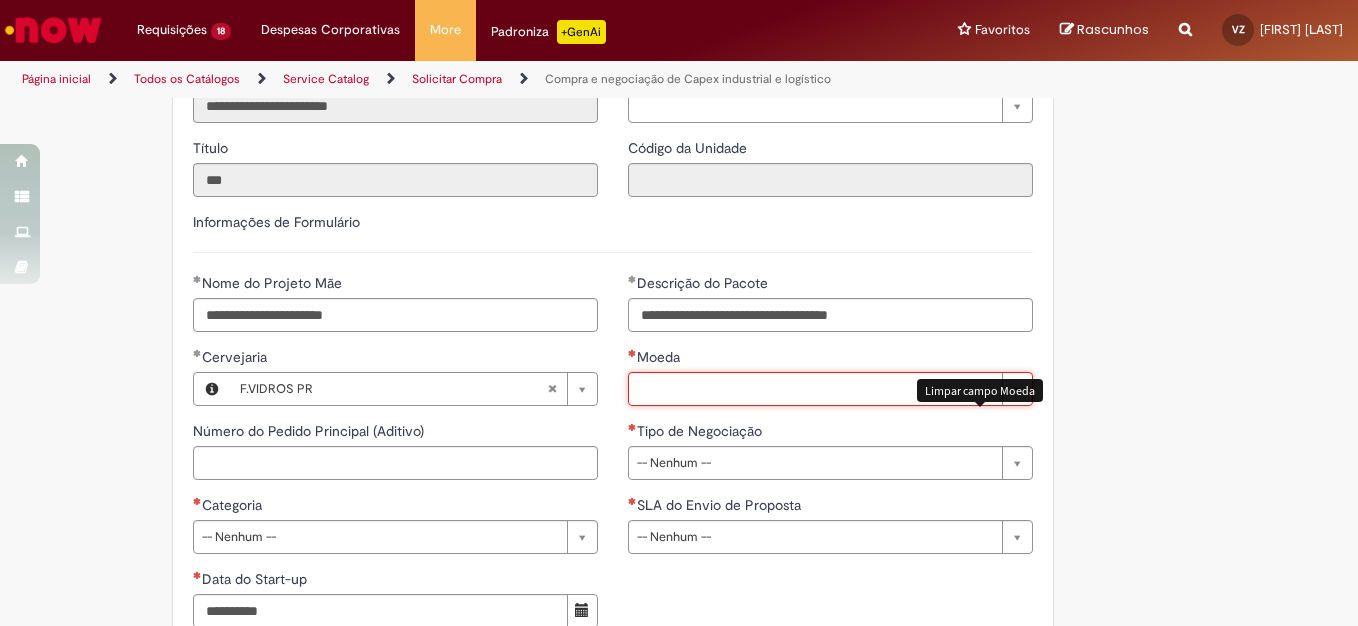 scroll, scrollTop: 0, scrollLeft: 0, axis: both 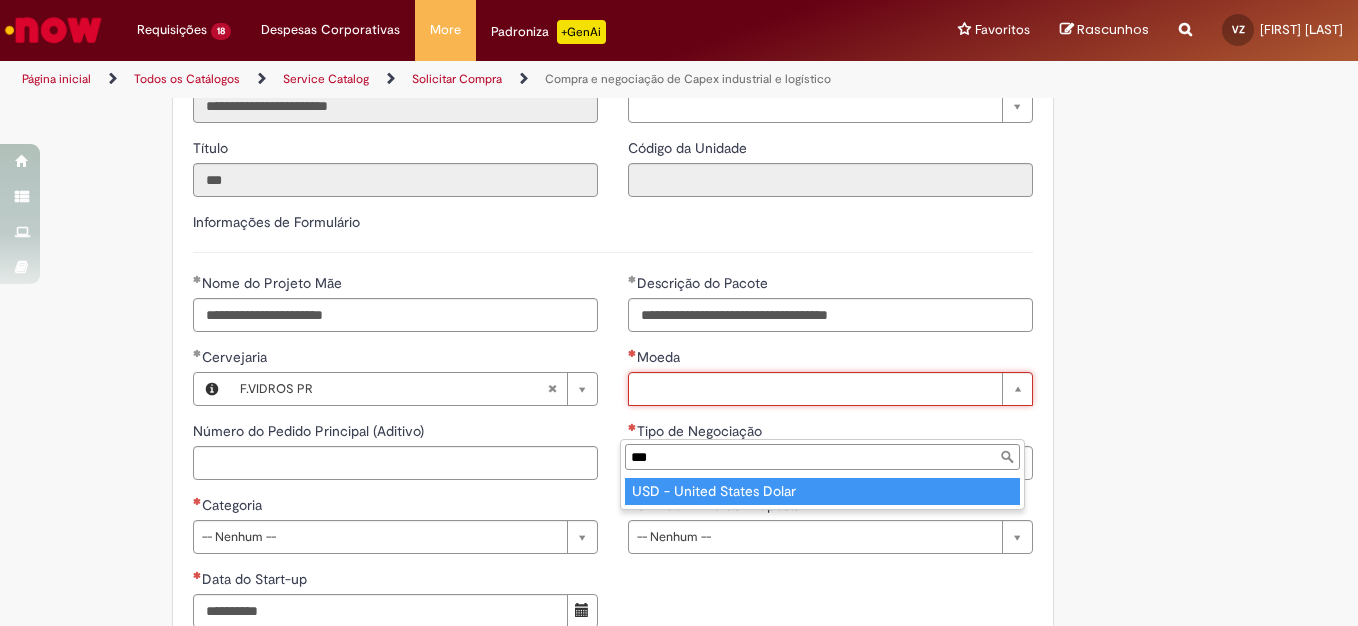 type on "***" 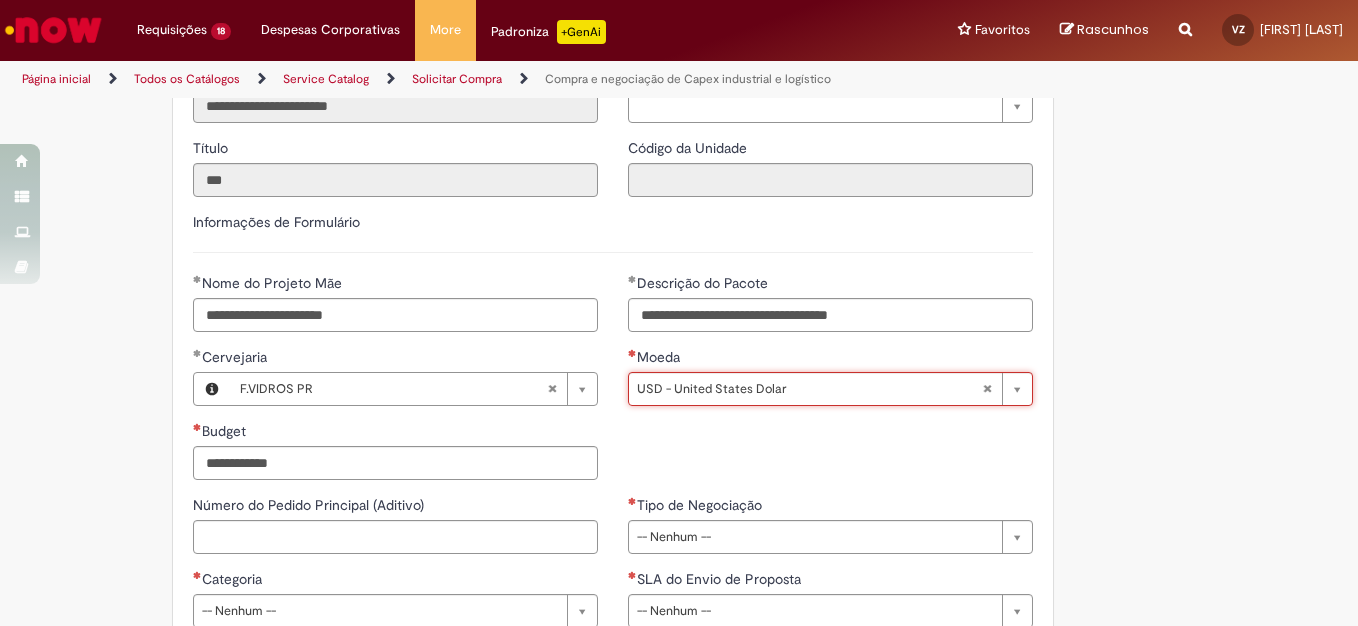 type 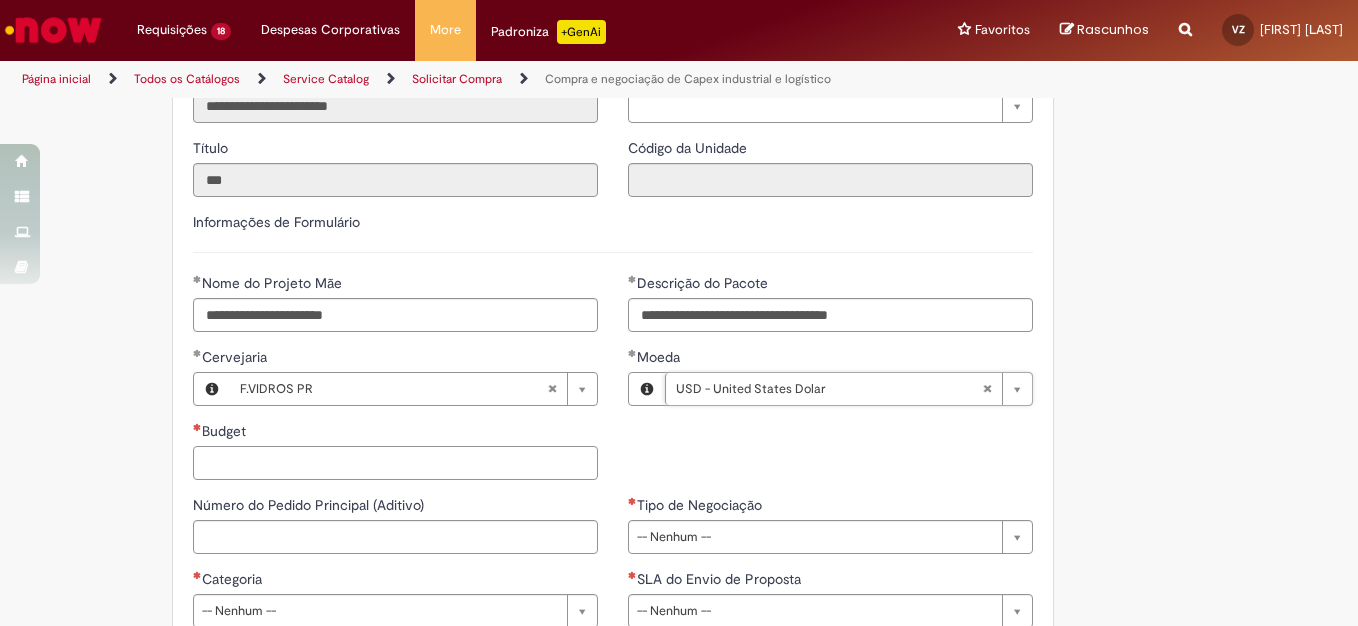 click on "Budget" at bounding box center (395, 463) 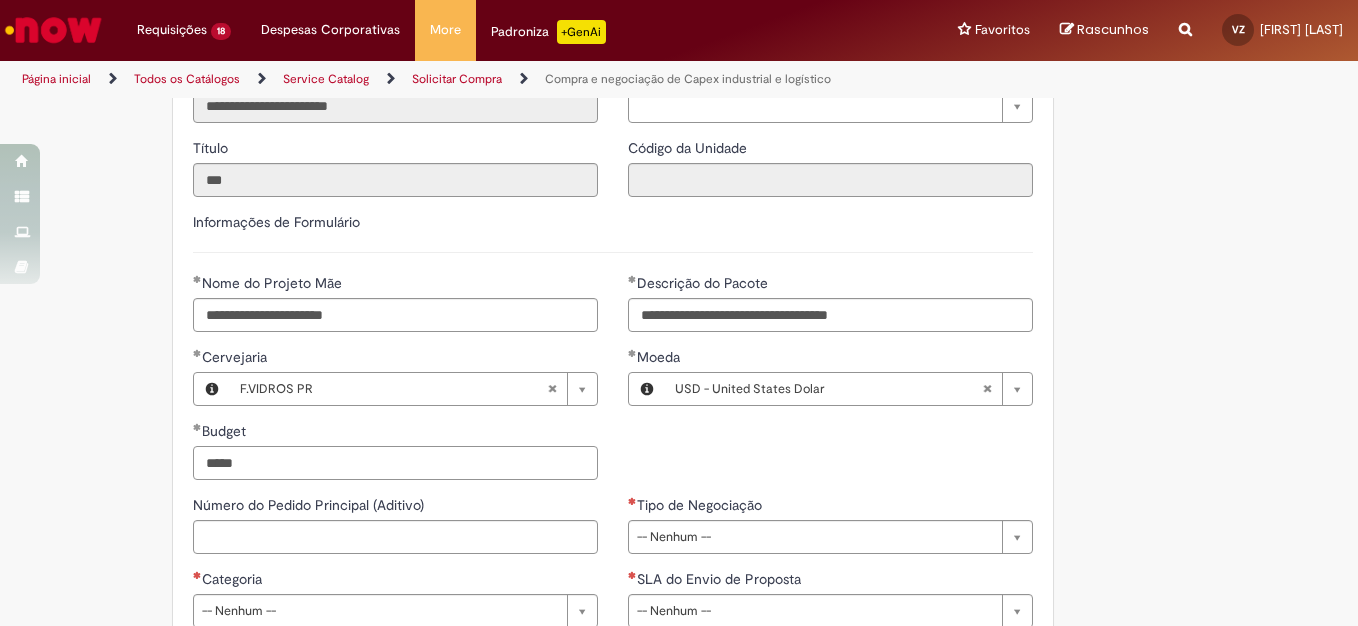 type on "*****" 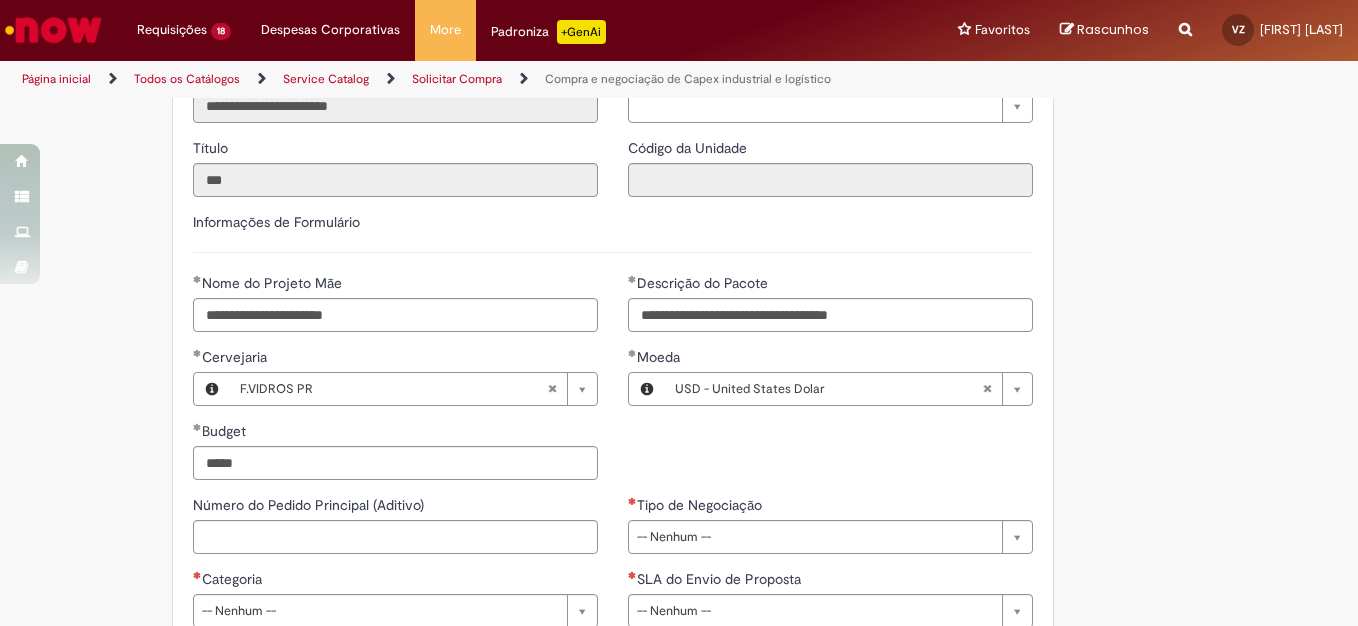 click on "Incluir anexos conforme regras na descrição
Adicionar a Favoritos
Compra e negociação de Capex industrial e logístico
Oferta para solicitação de negociação Capex - Indiretos
Chamado voltado para demandas de concorrências de CAPEX Industrial, nas categorias de  Obra Civil, Packaging, Processos, Meio Ambiente, Utilidades e Elétrica, Montagem Industrial, Overhaul e Upholding.
Todos os campos marcados com  *  são obrigatórios.
Para iniciar o chamado é  primordial  anexar o  Vendor list , com nome e contato dos fornecedores, o  Budget  para contratação e o  Edital Técnico  do projeto. OBS 1: Para projetos com Budget acima de USD 500.000, faz-se necessário a inclusão do GTS. OBS 2: Ao digitar o Budget, não colocar ponto entre centenas.
EXCEÇÕES
Para chamado com fornecedor exclusivo
Para chamado Urgente
ADITIVO" at bounding box center [581, 234] 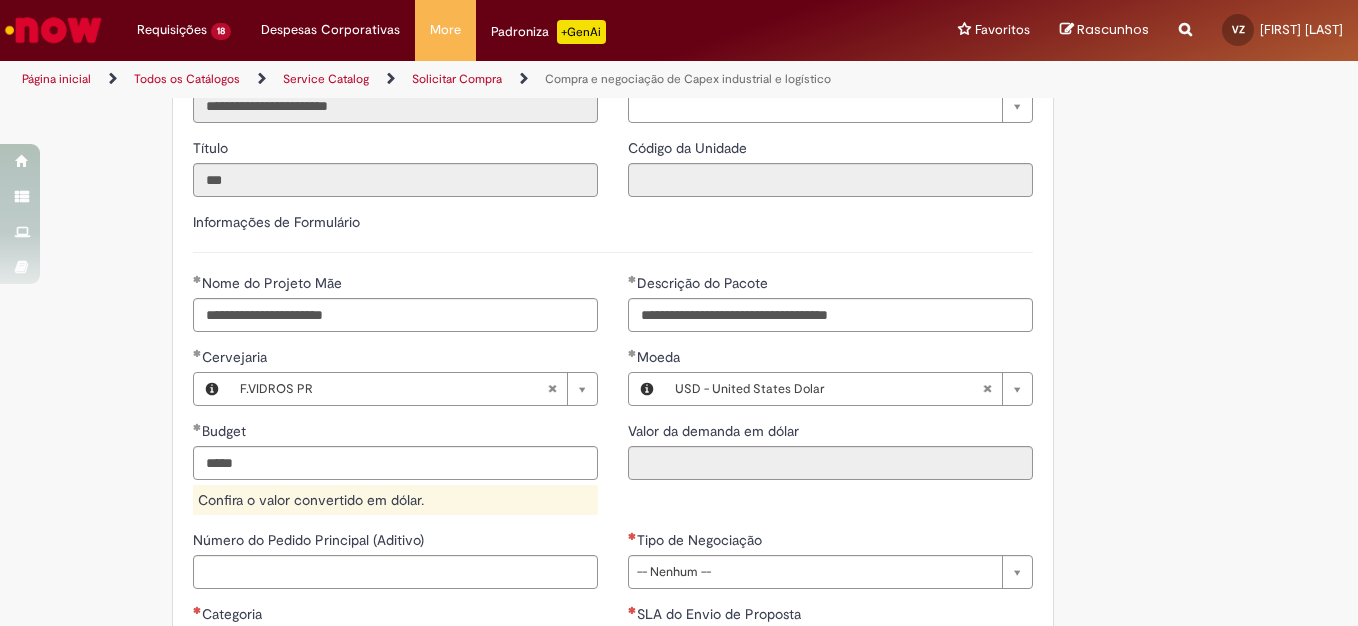 type on "********" 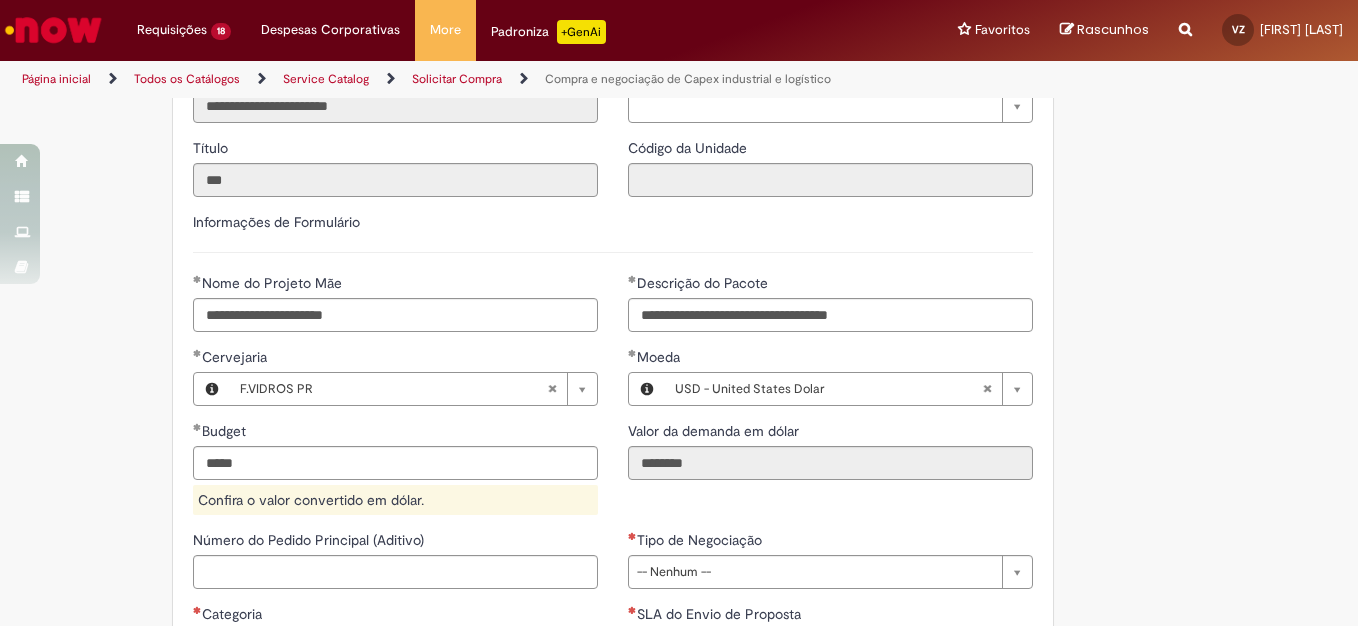 type on "**********" 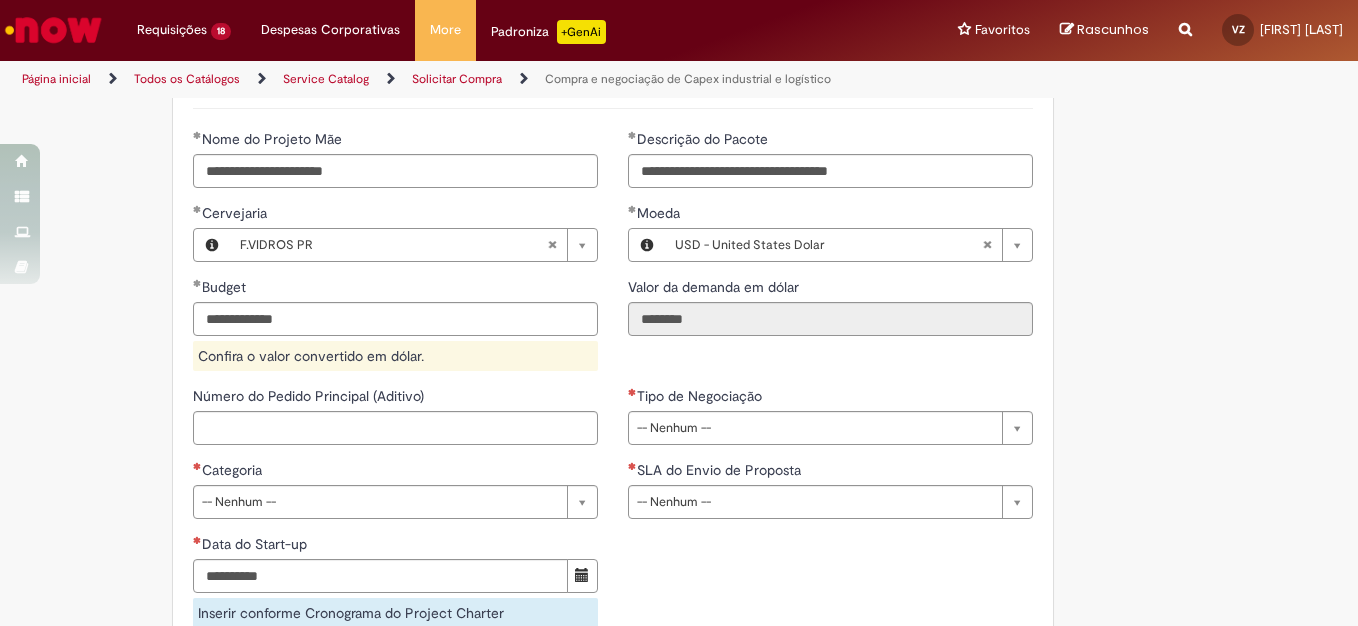 scroll, scrollTop: 1202, scrollLeft: 0, axis: vertical 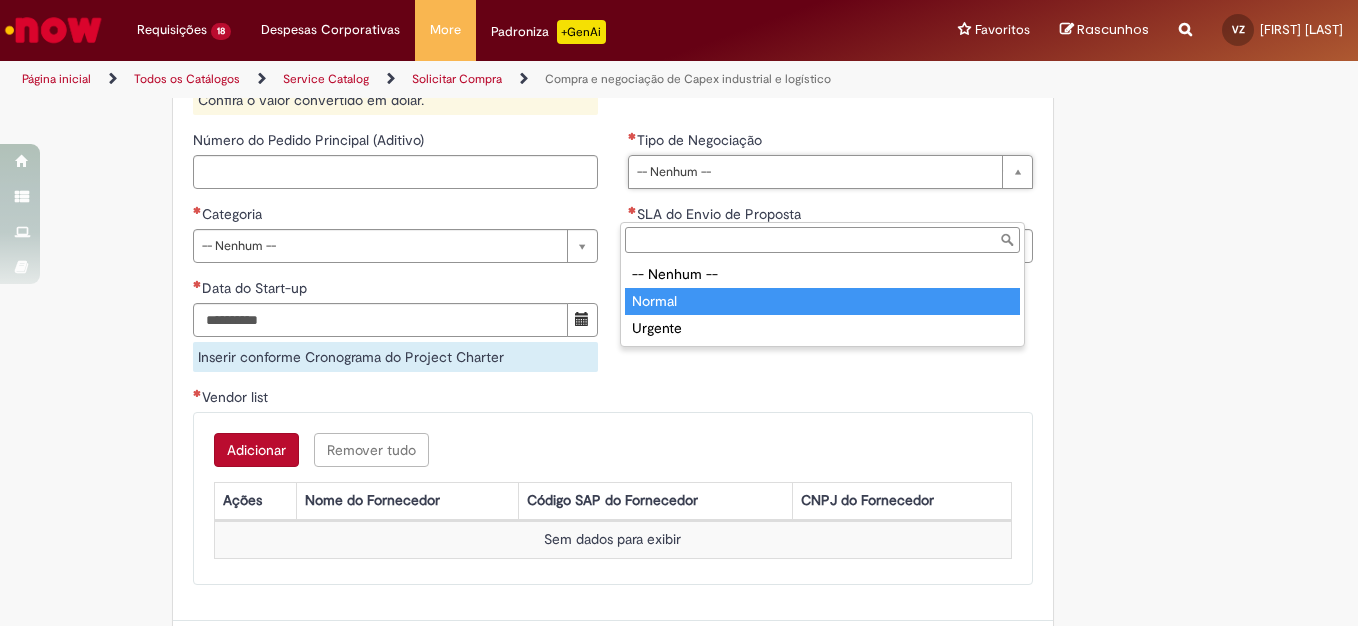 type on "******" 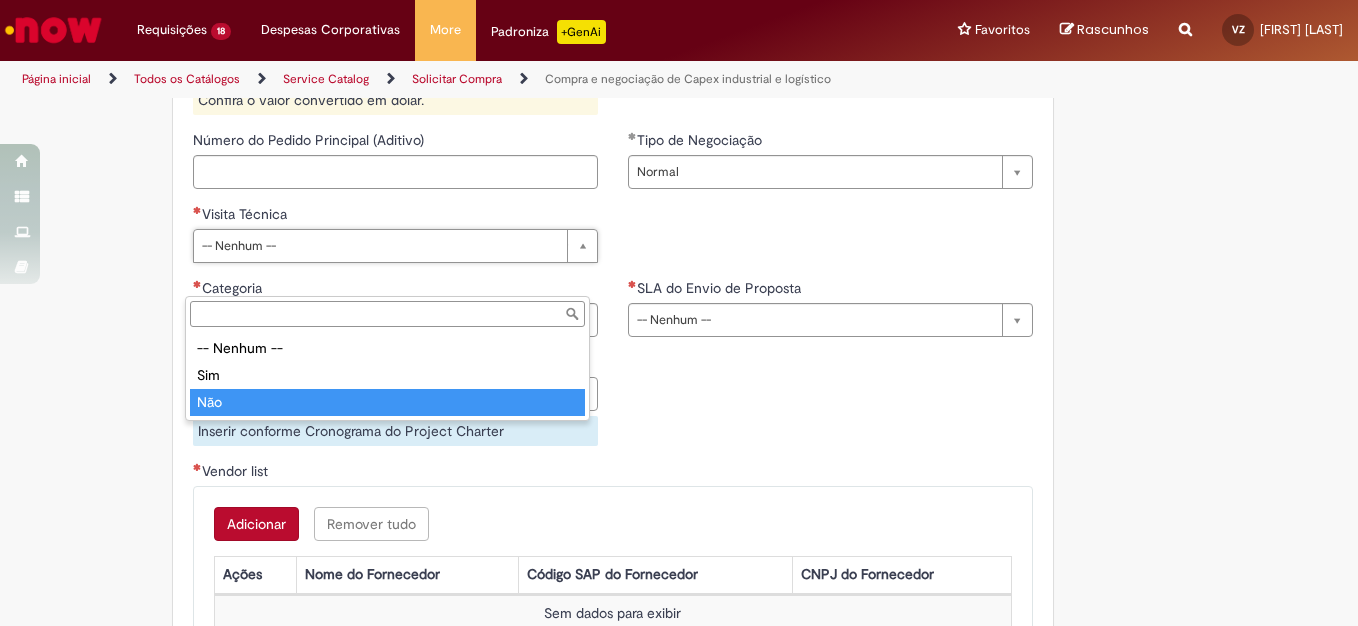 type on "***" 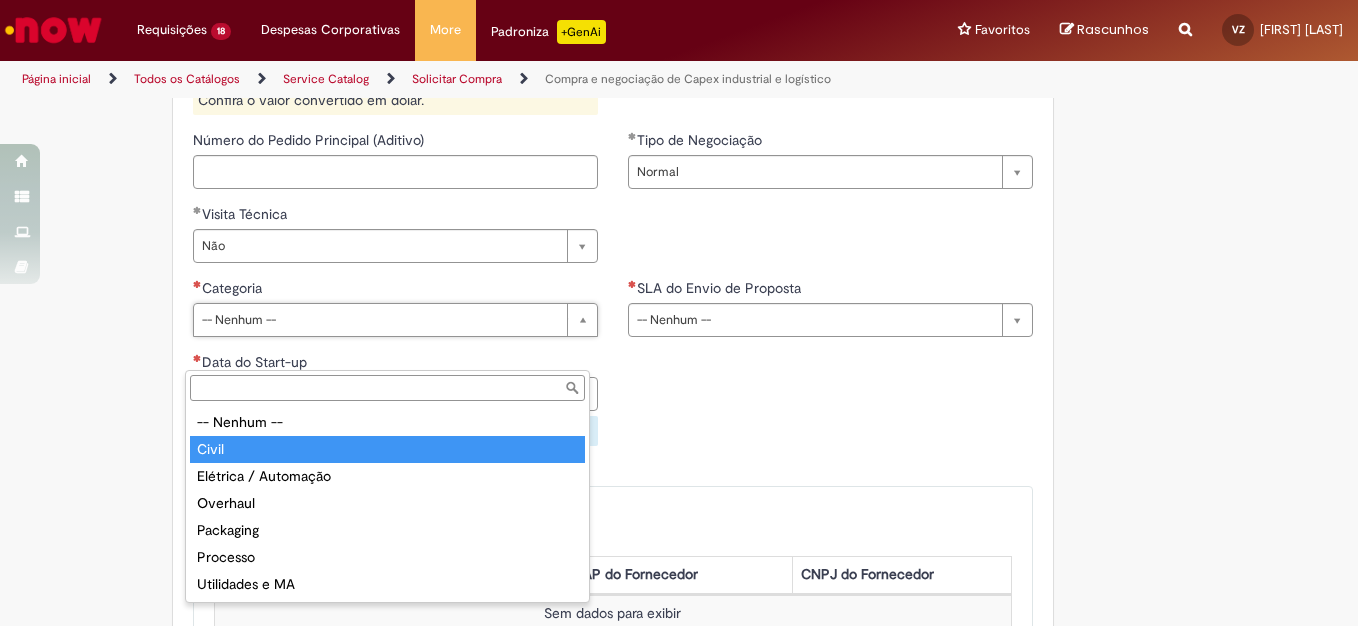 type on "*****" 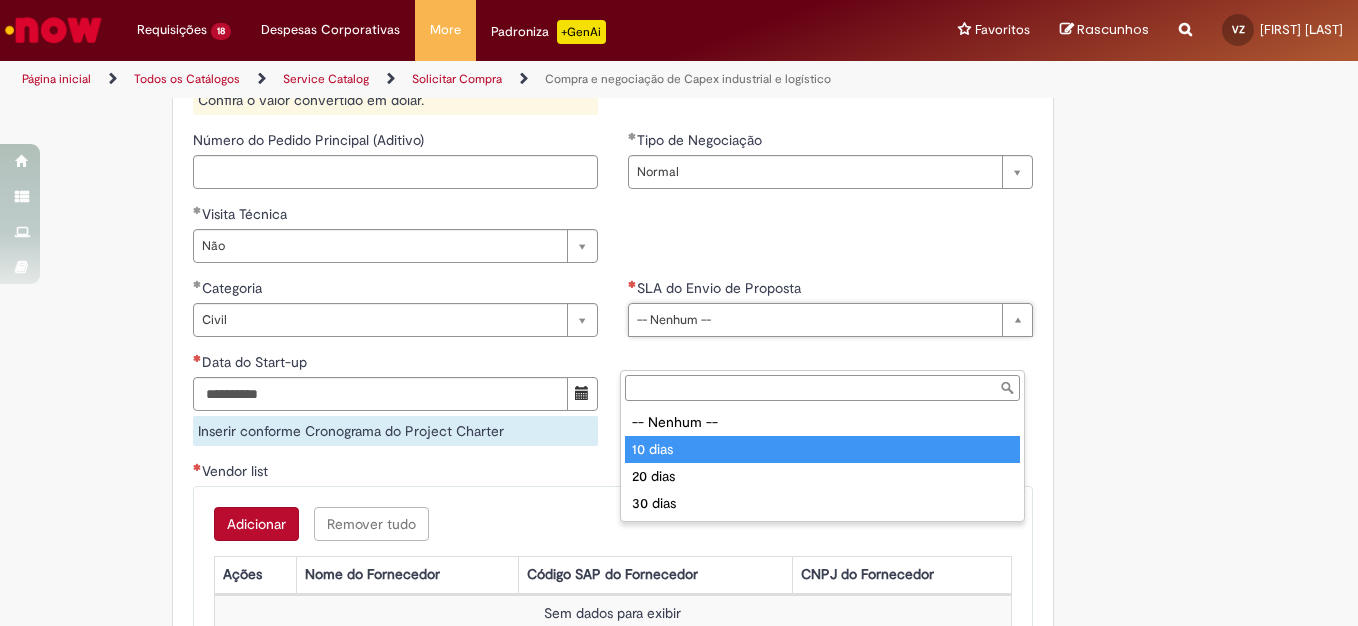 type on "*******" 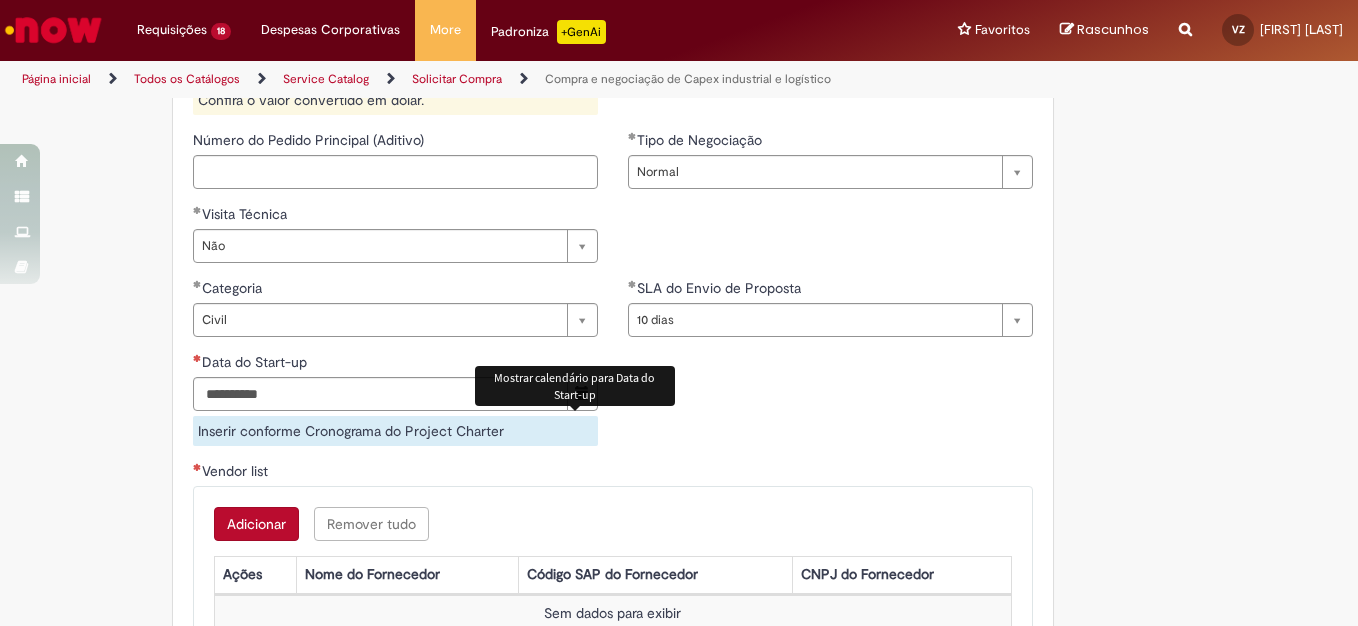 click at bounding box center (582, 393) 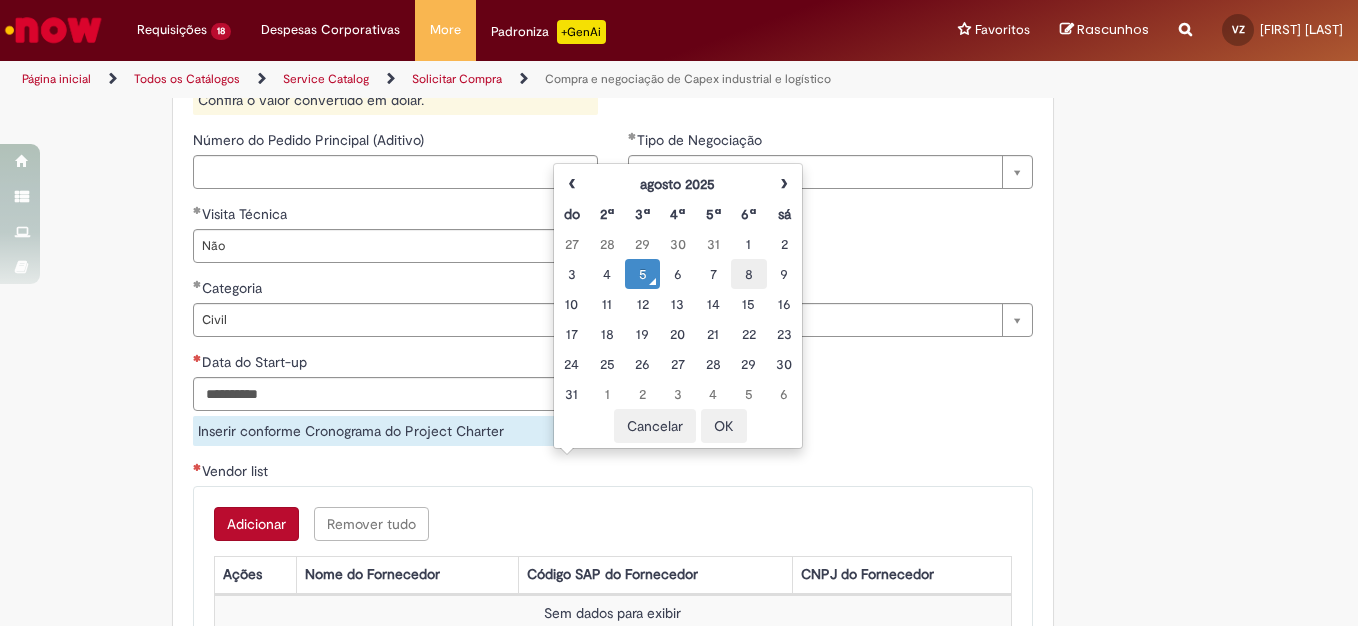 click on "8" at bounding box center [748, 274] 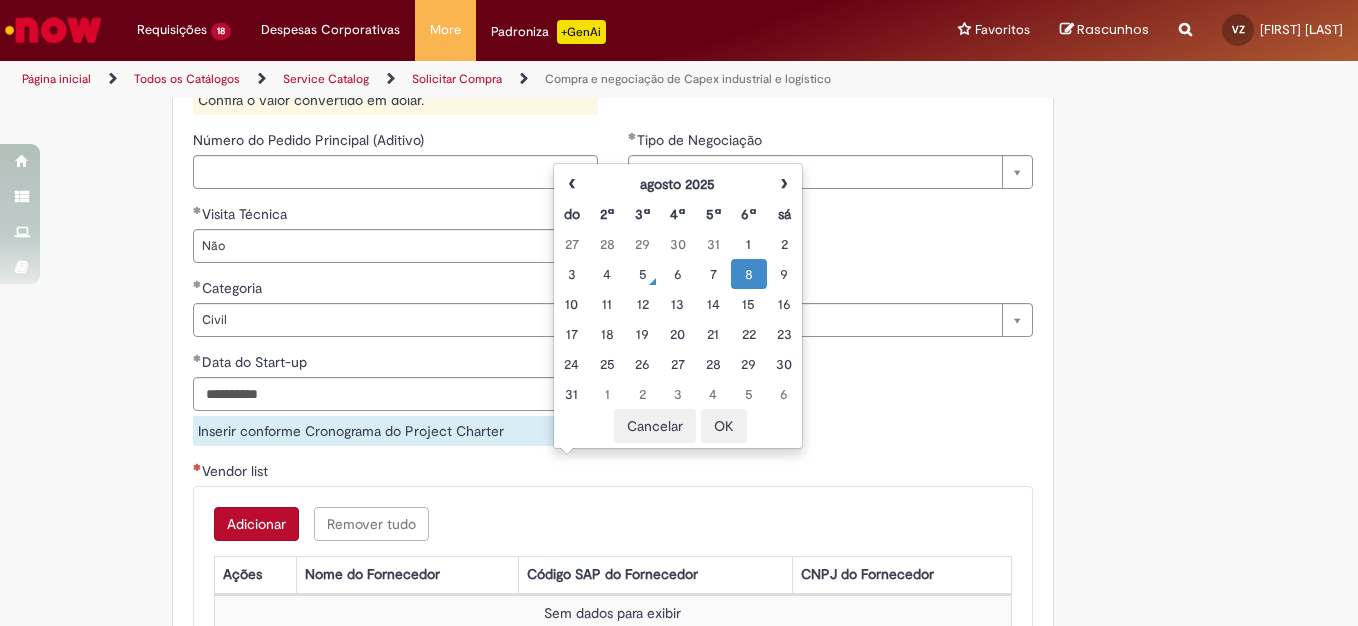 click on "OK" at bounding box center [724, 426] 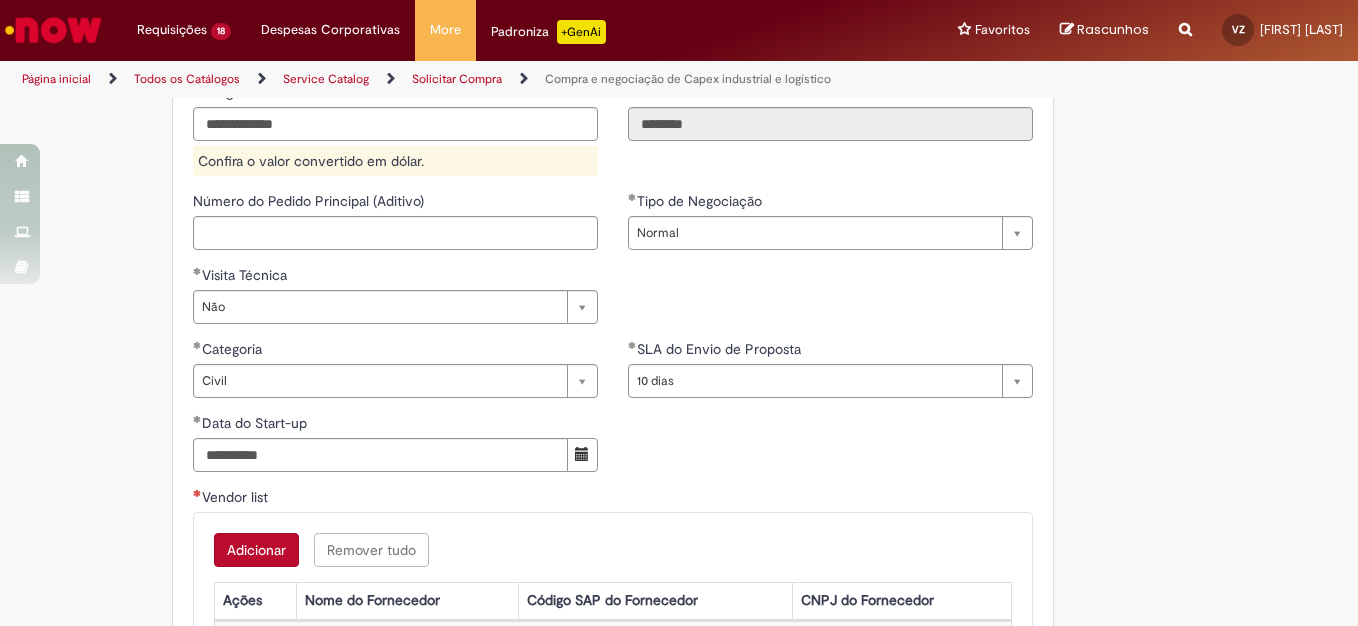 scroll, scrollTop: 1135, scrollLeft: 0, axis: vertical 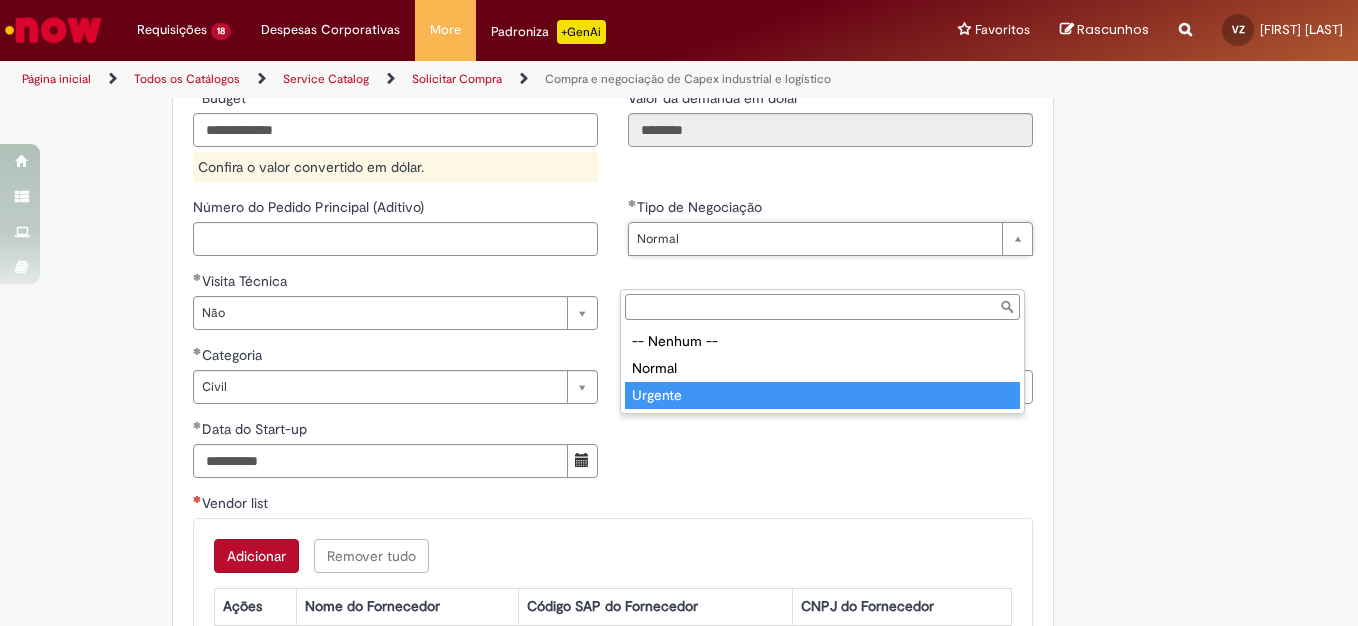 type on "*******" 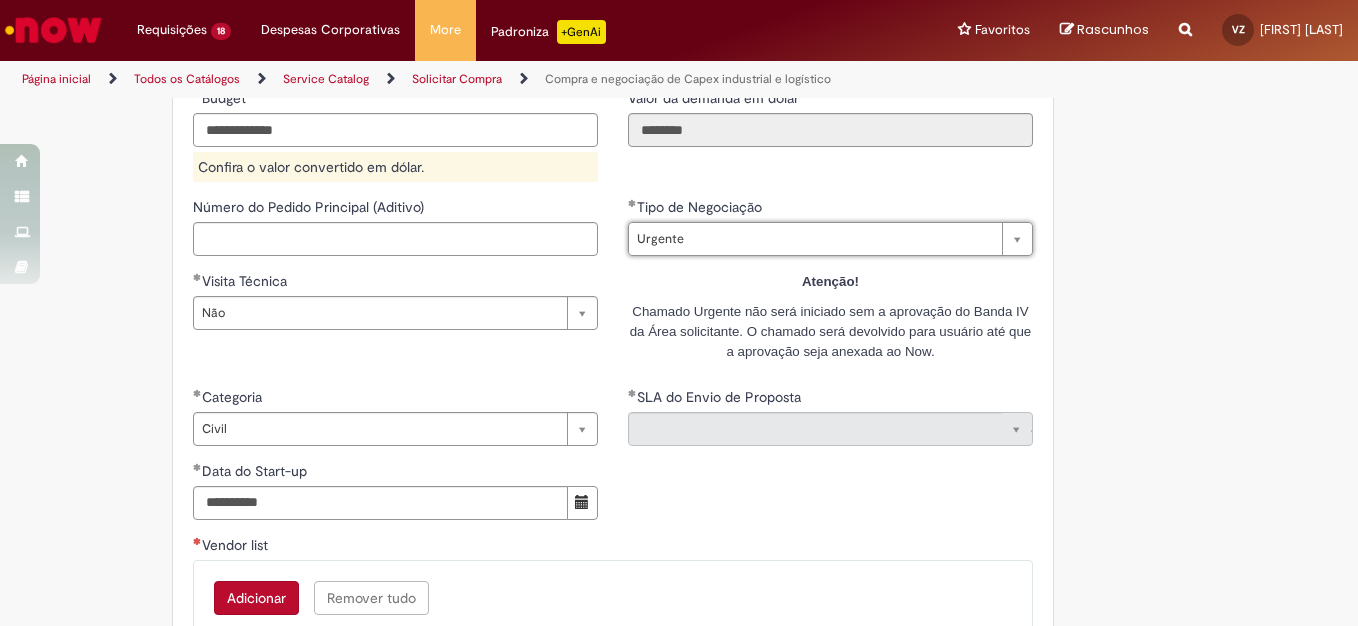 scroll, scrollTop: 0, scrollLeft: 43, axis: horizontal 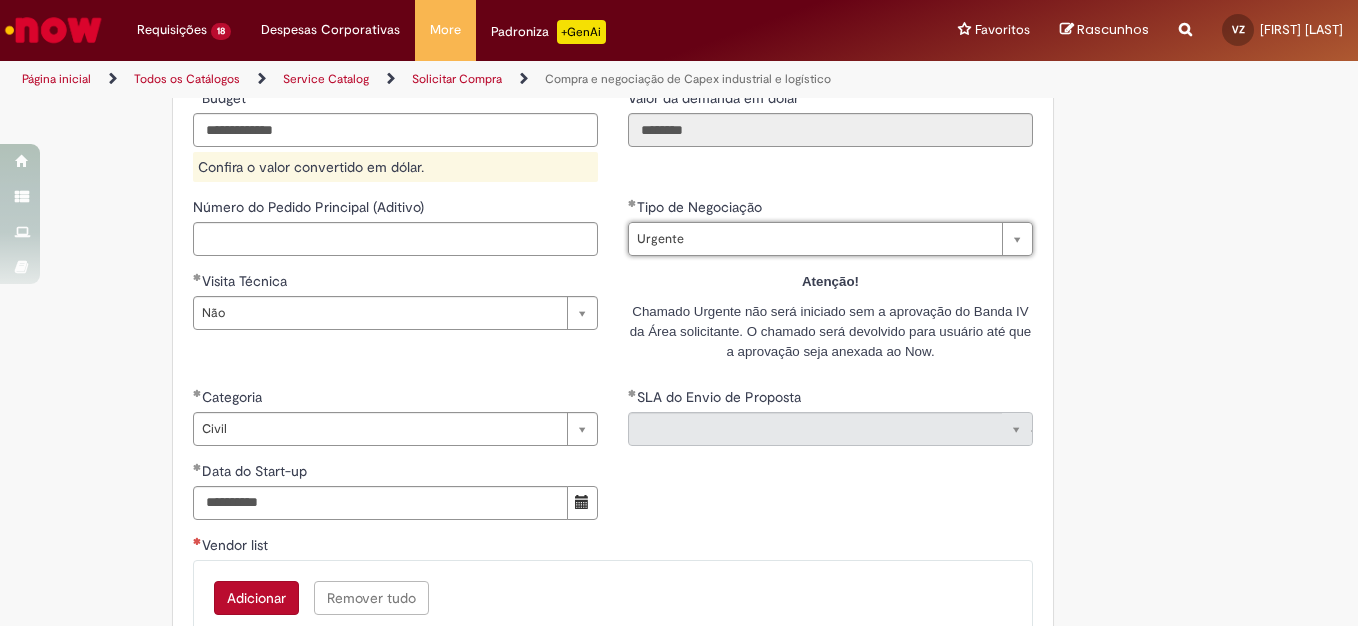 select on "******" 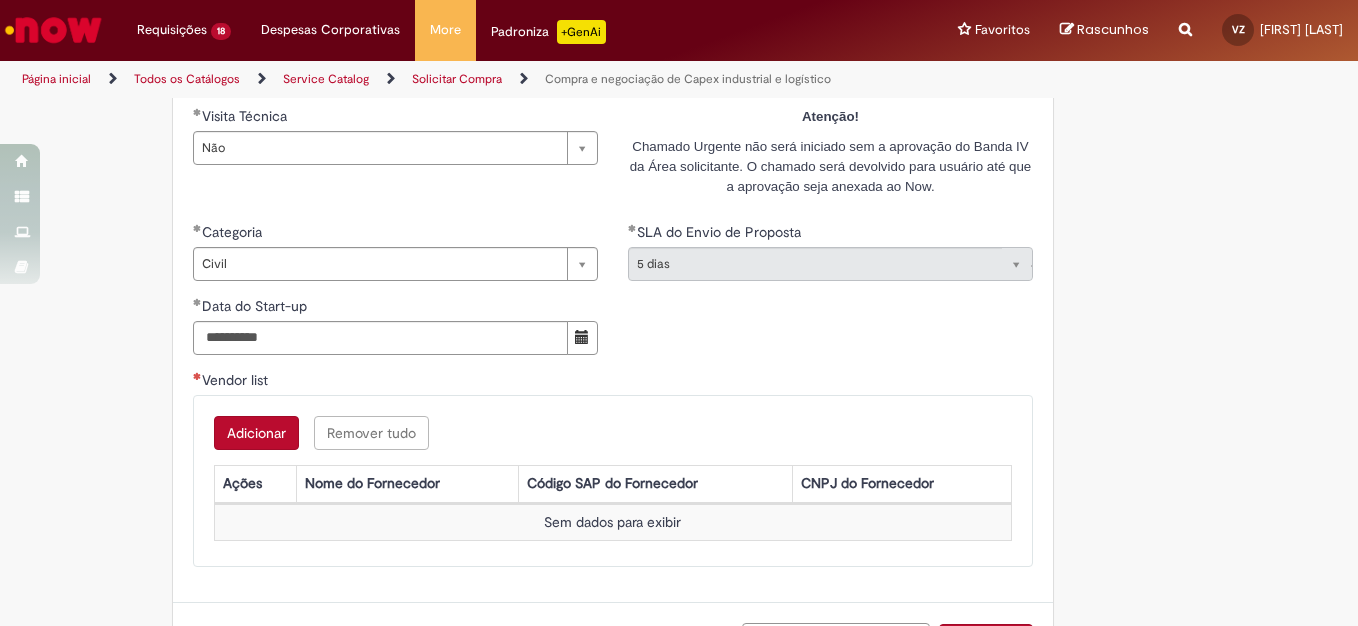 scroll, scrollTop: 1335, scrollLeft: 0, axis: vertical 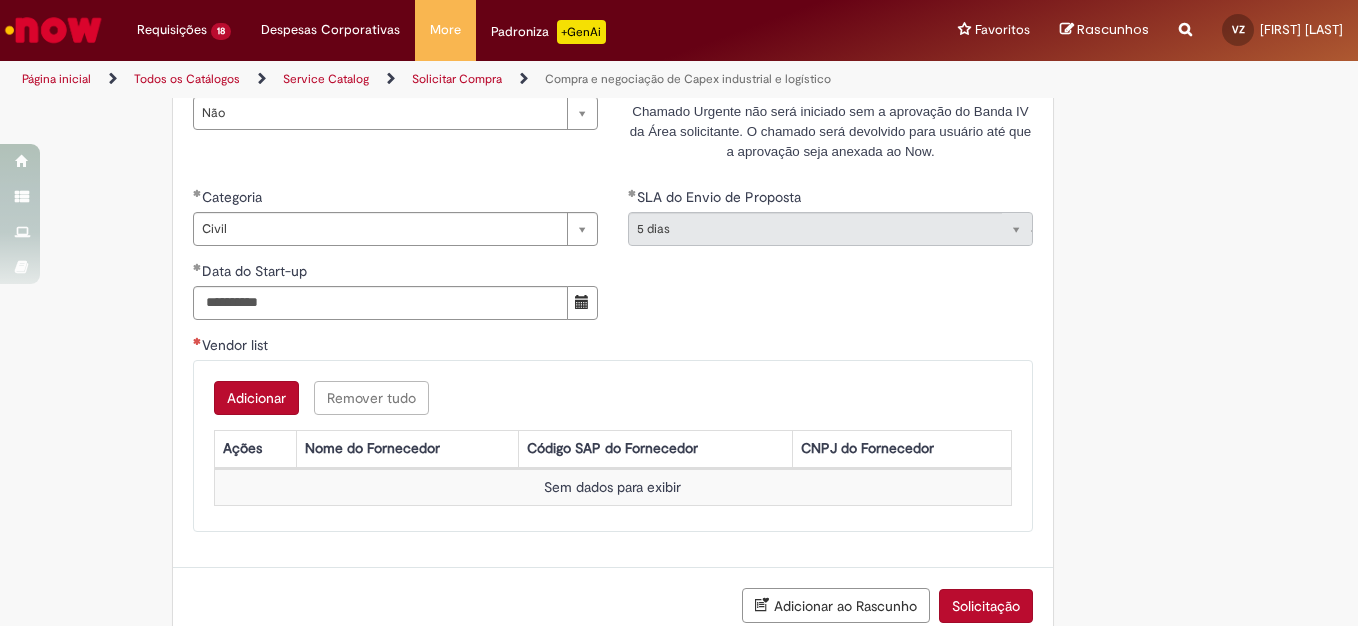 click on "Adicionar" at bounding box center [256, 398] 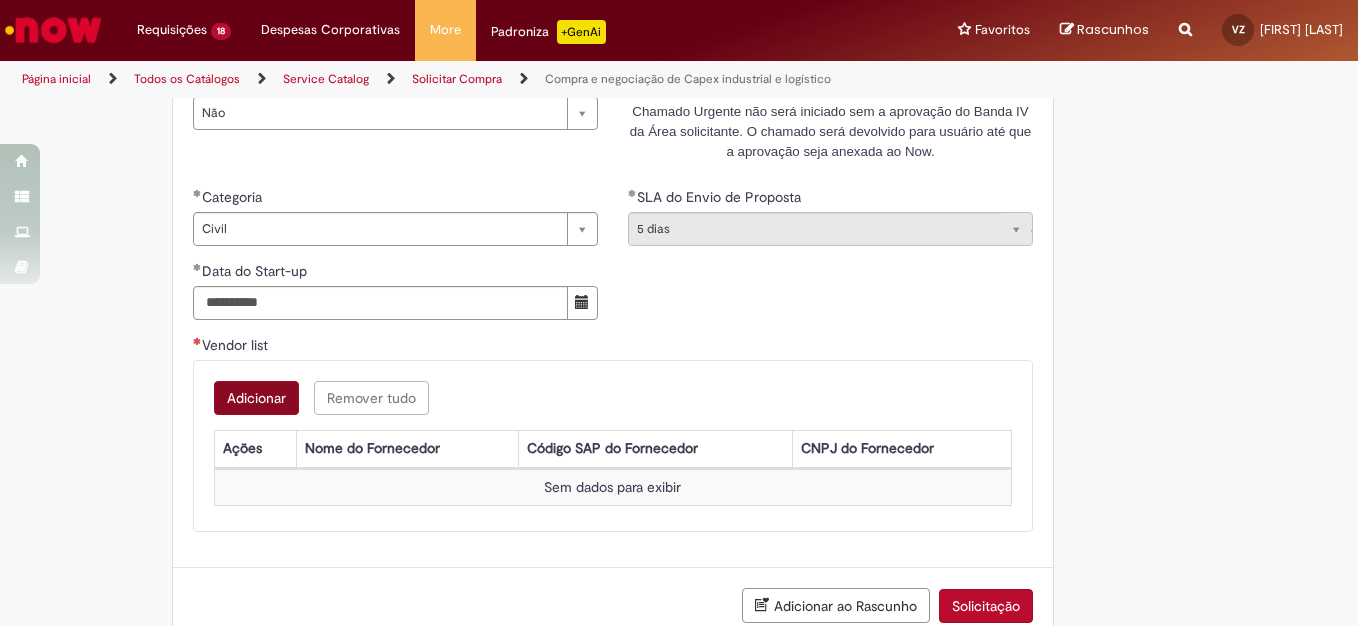 scroll, scrollTop: 0, scrollLeft: 0, axis: both 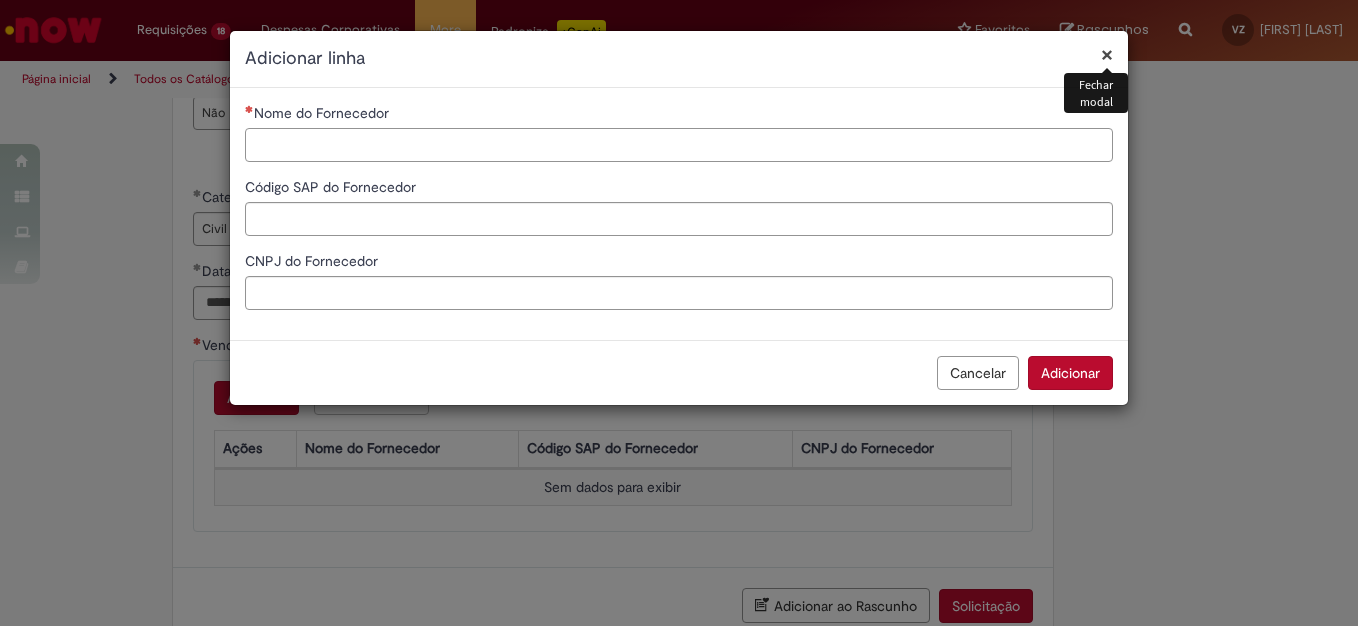 click on "Nome do Fornecedor" at bounding box center (679, 145) 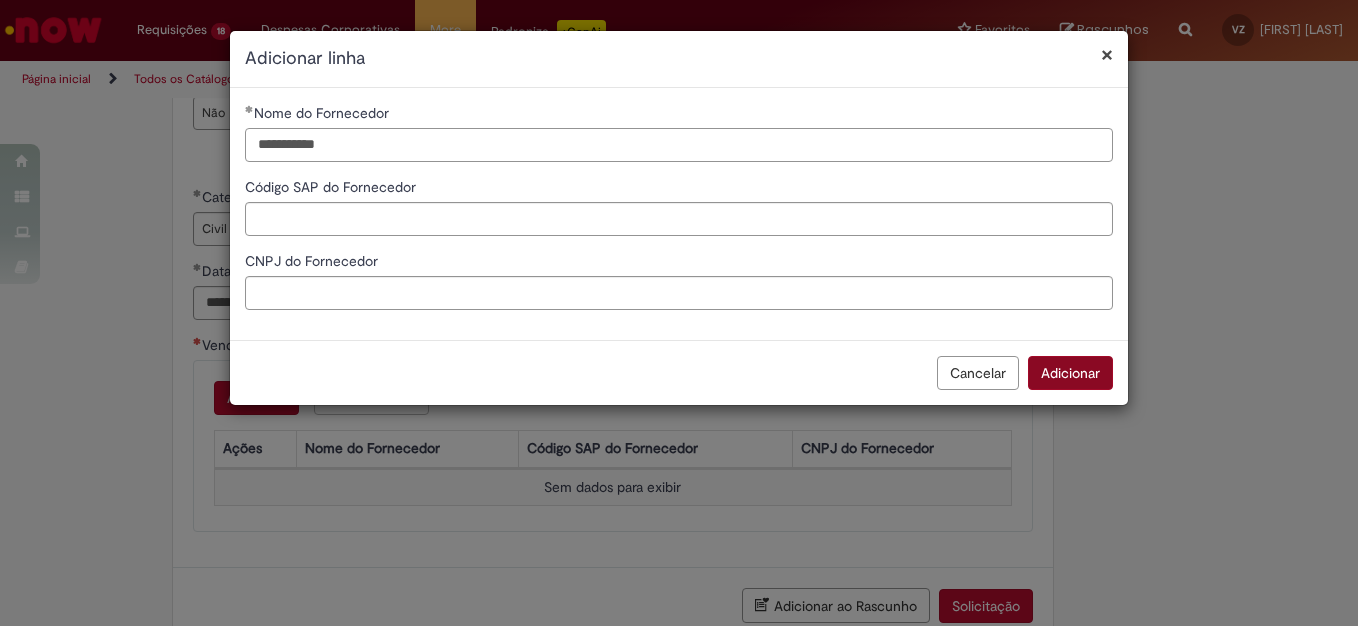 type on "**********" 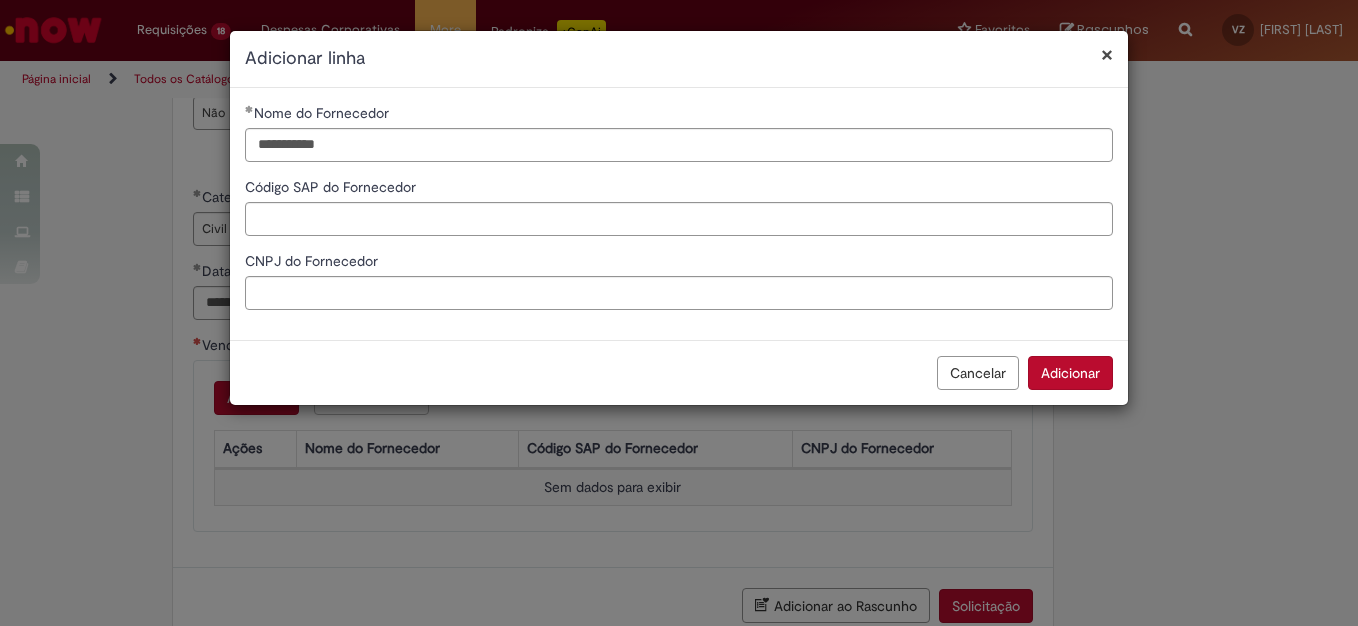 click on "Adicionar" at bounding box center [1070, 373] 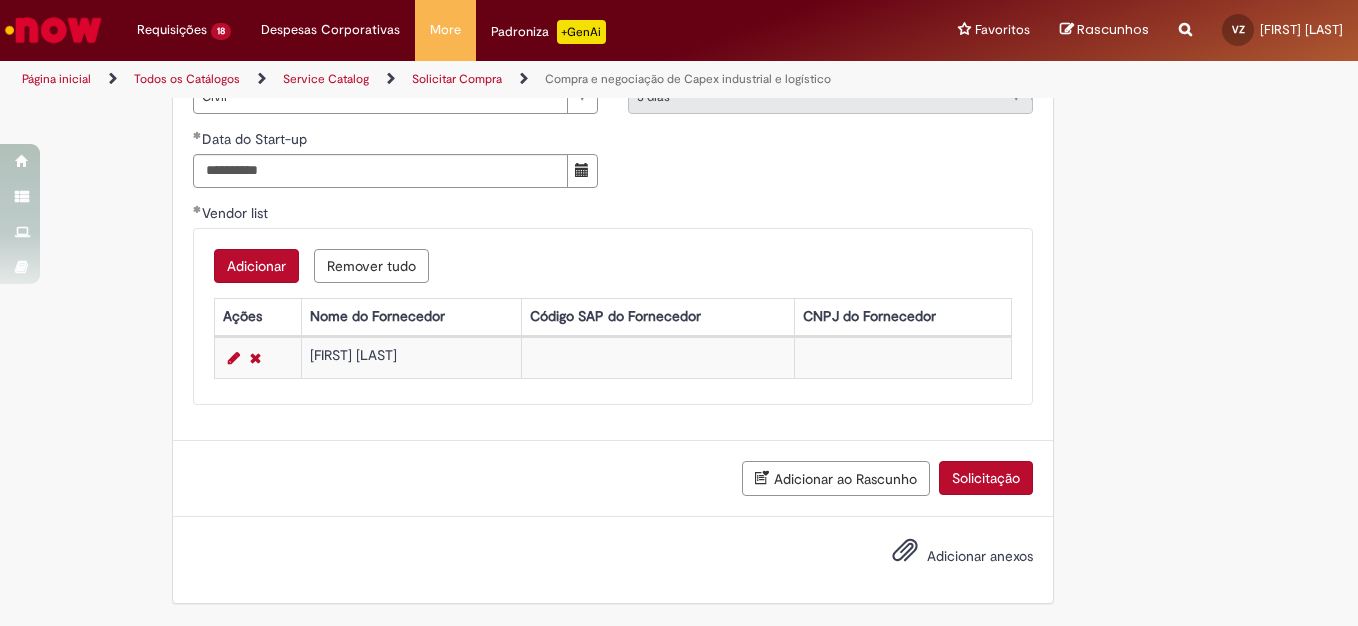 scroll, scrollTop: 1503, scrollLeft: 0, axis: vertical 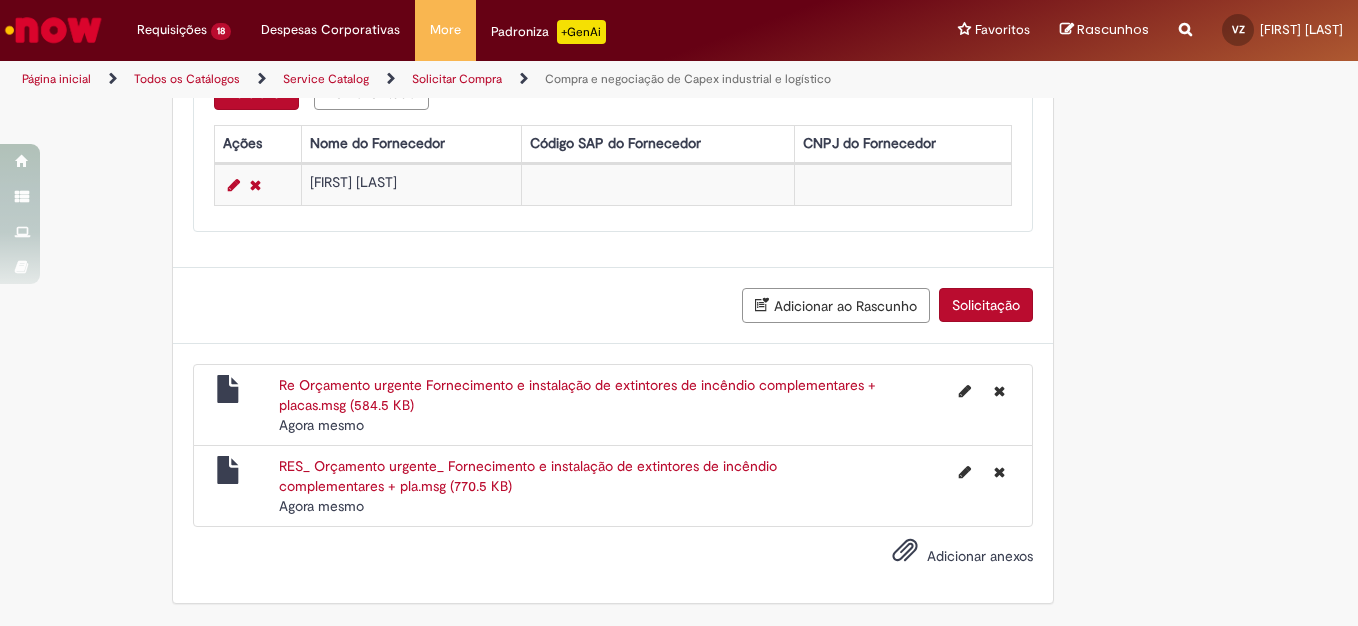 click on "Solicitação" at bounding box center [986, 305] 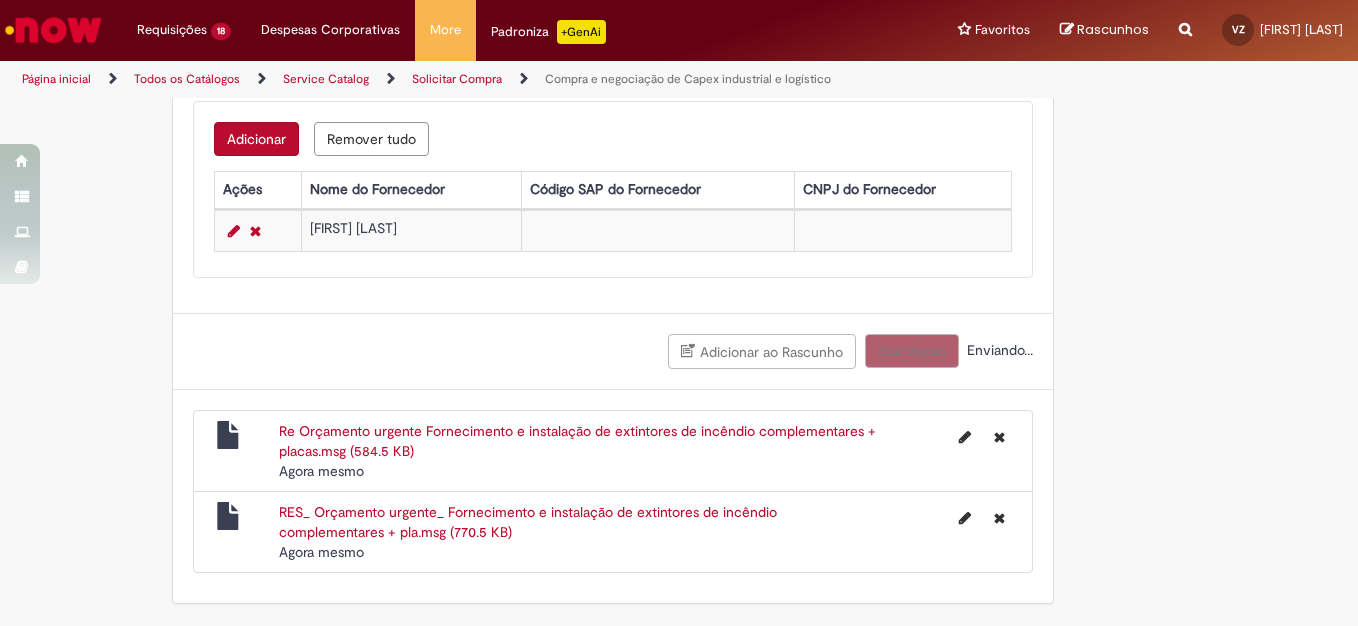 scroll, scrollTop: 1630, scrollLeft: 0, axis: vertical 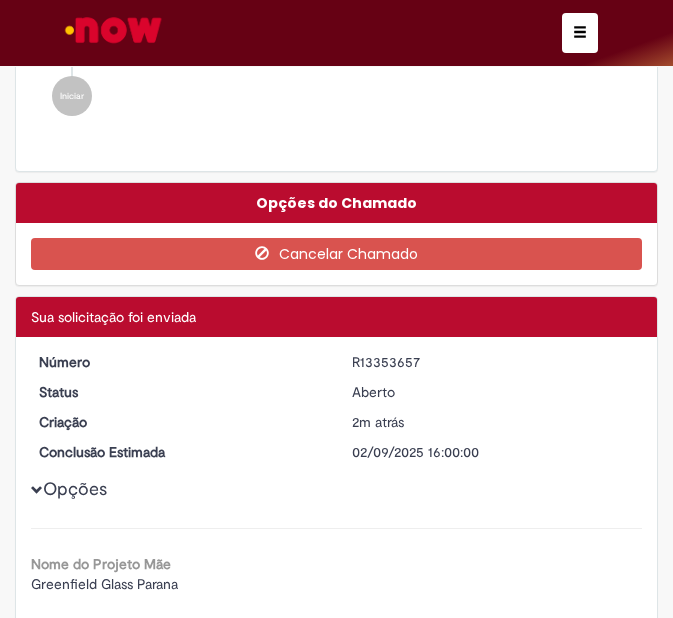 click on "R13353657" at bounding box center (493, 362) 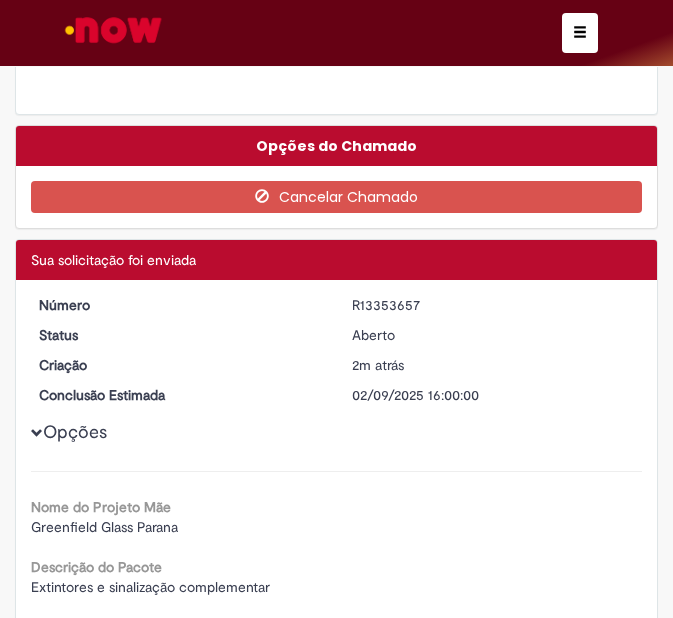 scroll, scrollTop: 800, scrollLeft: 0, axis: vertical 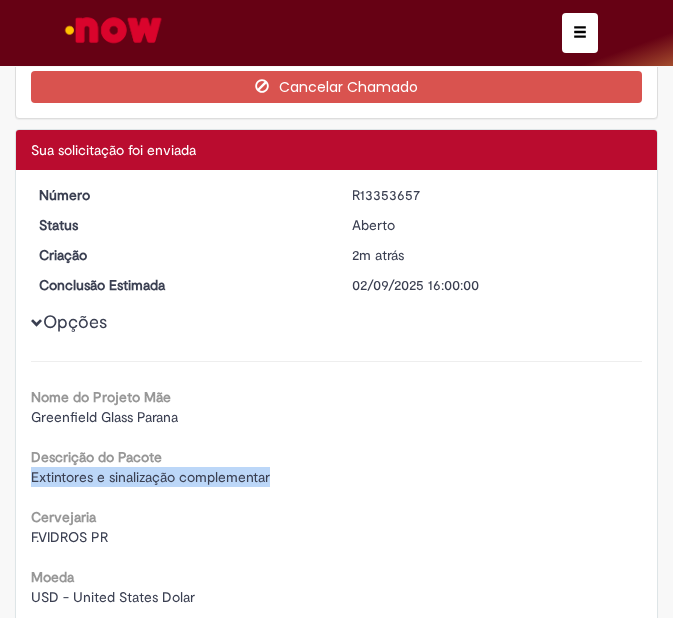 drag, startPoint x: 280, startPoint y: 478, endPoint x: 7, endPoint y: 472, distance: 273.06592 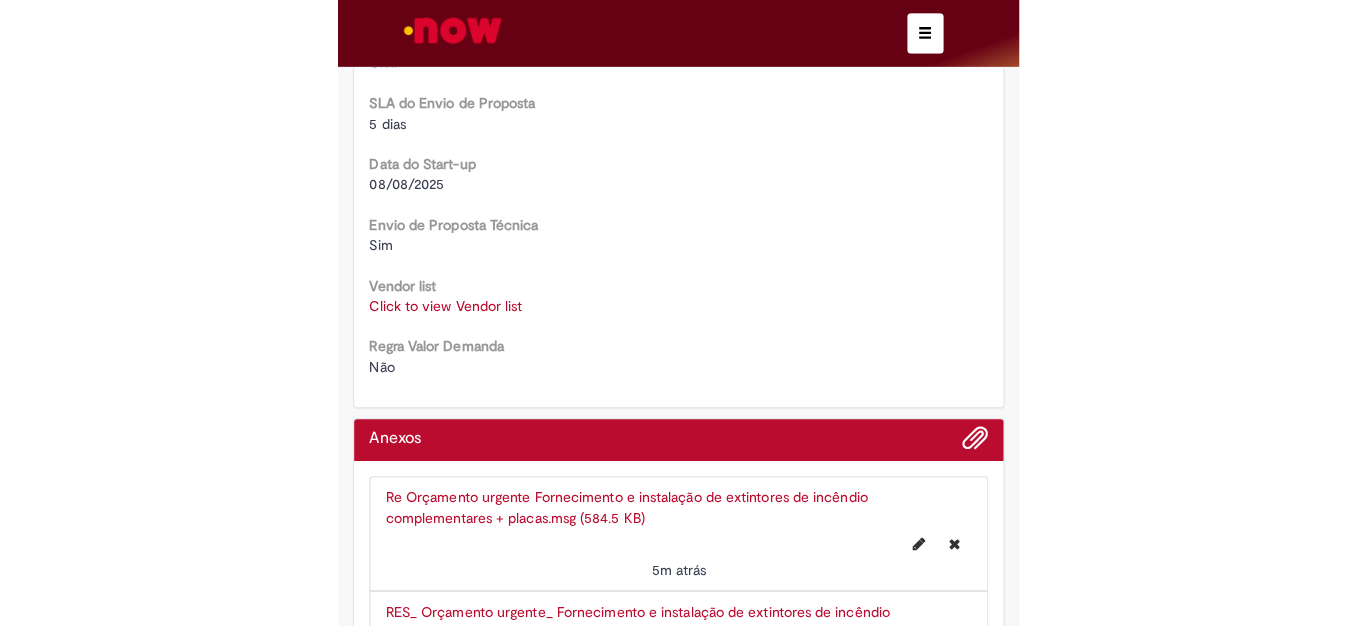scroll, scrollTop: 1800, scrollLeft: 0, axis: vertical 